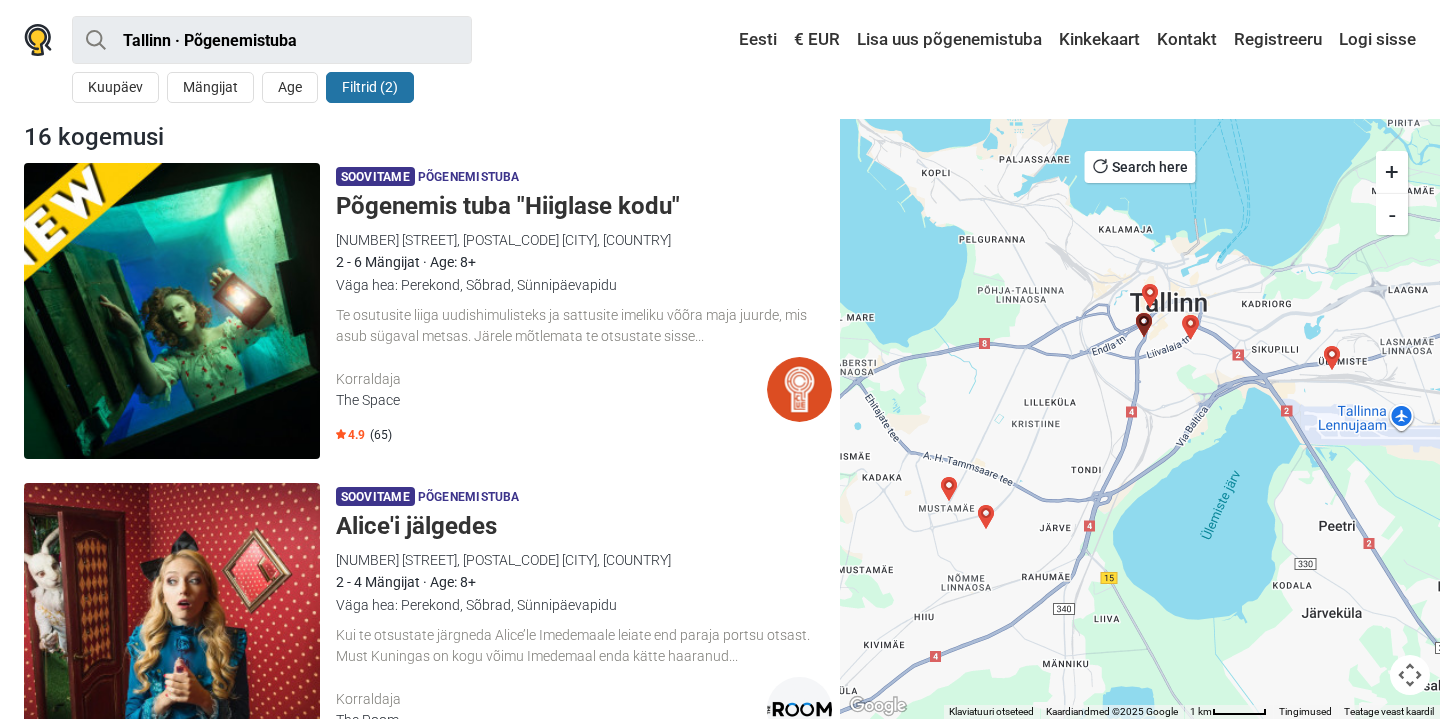 scroll, scrollTop: 803, scrollLeft: 0, axis: vertical 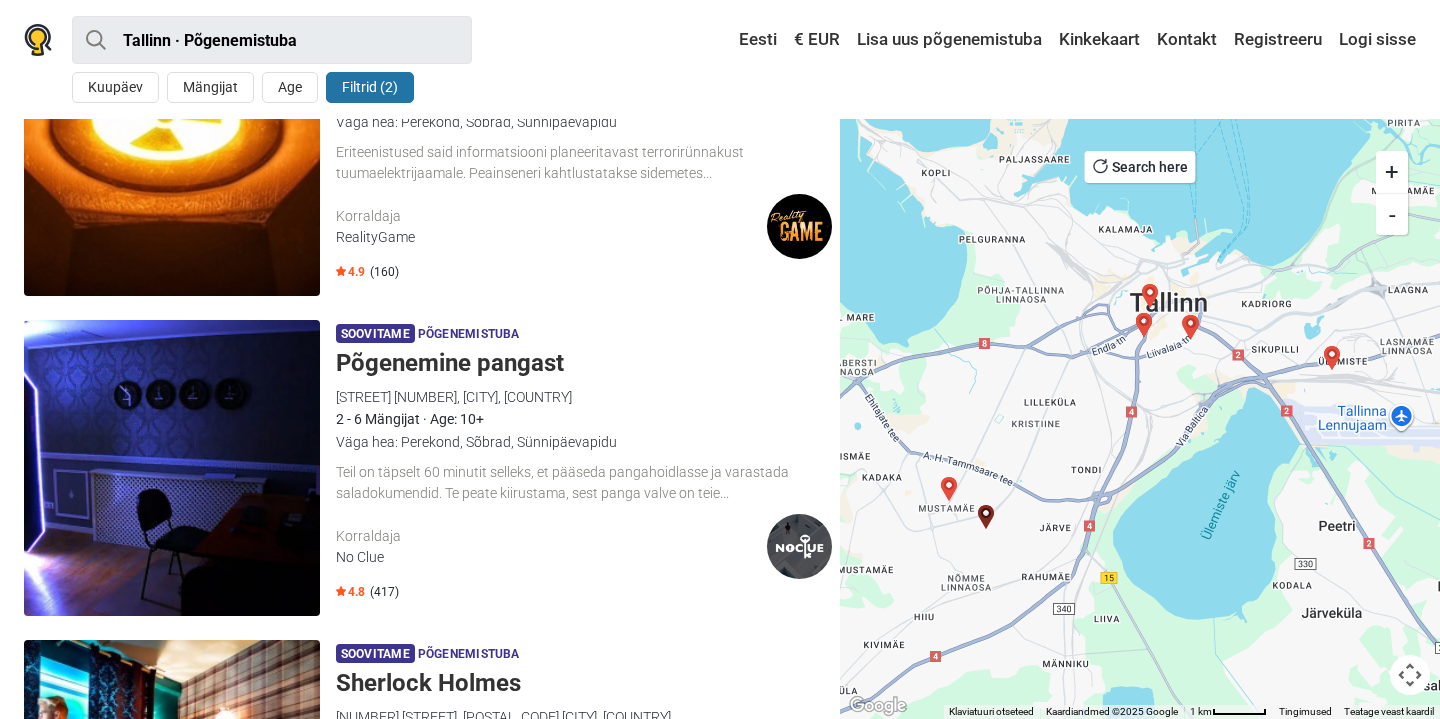 click at bounding box center (1332, 358) 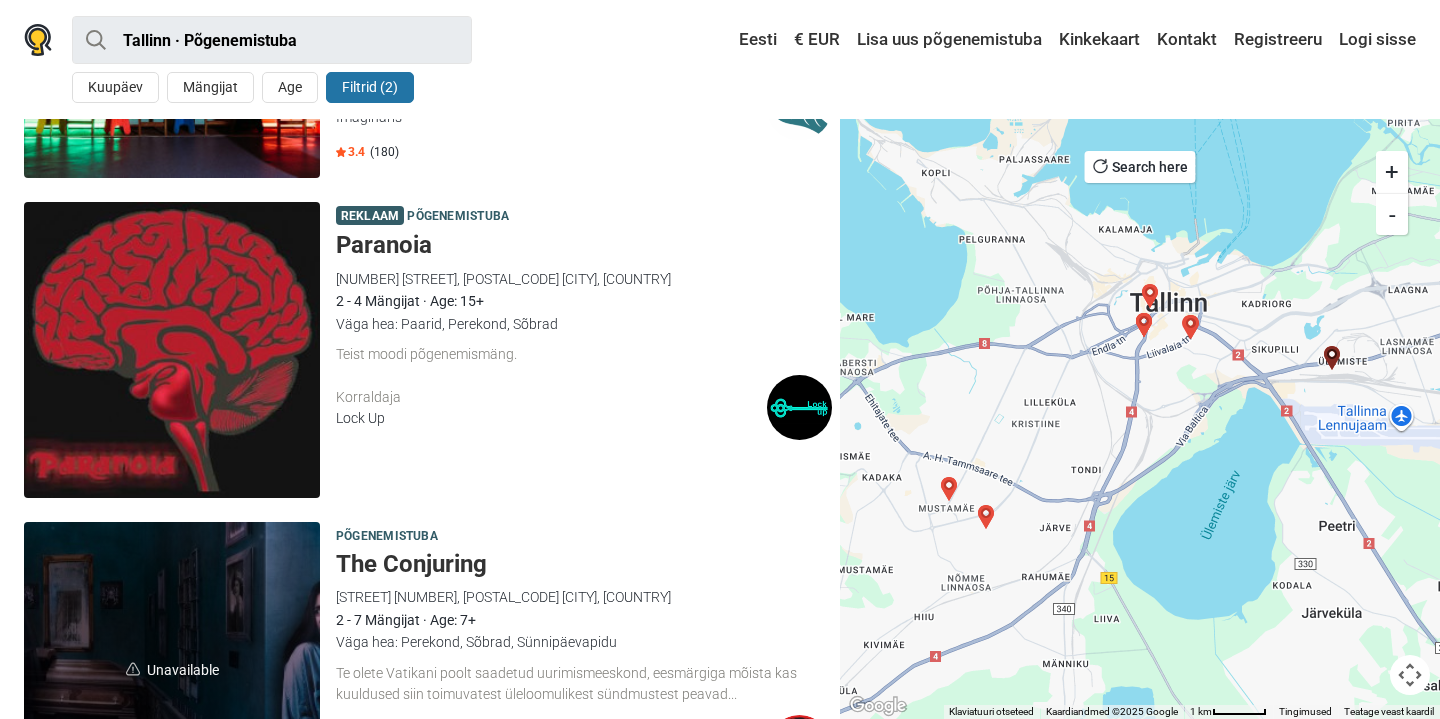 scroll, scrollTop: 4114, scrollLeft: 0, axis: vertical 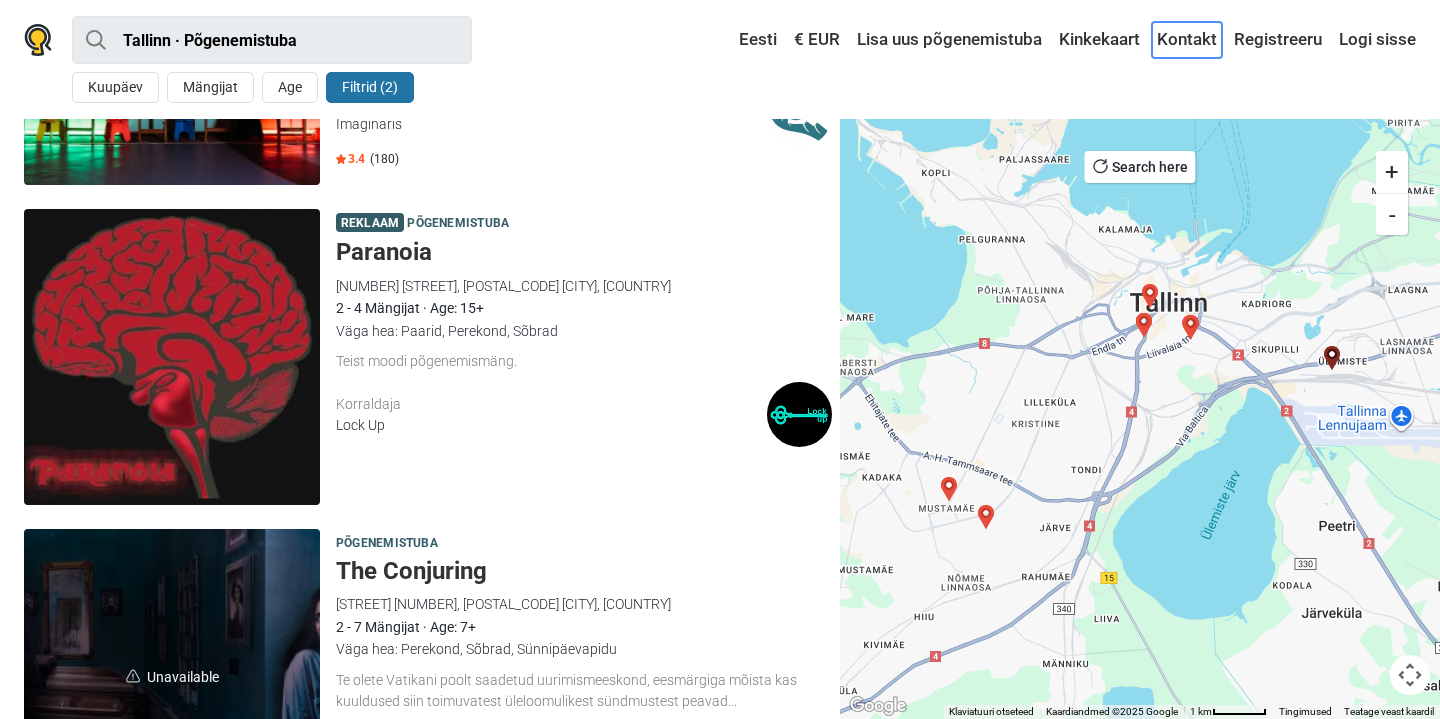 click on "Kontakt" at bounding box center (1187, 40) 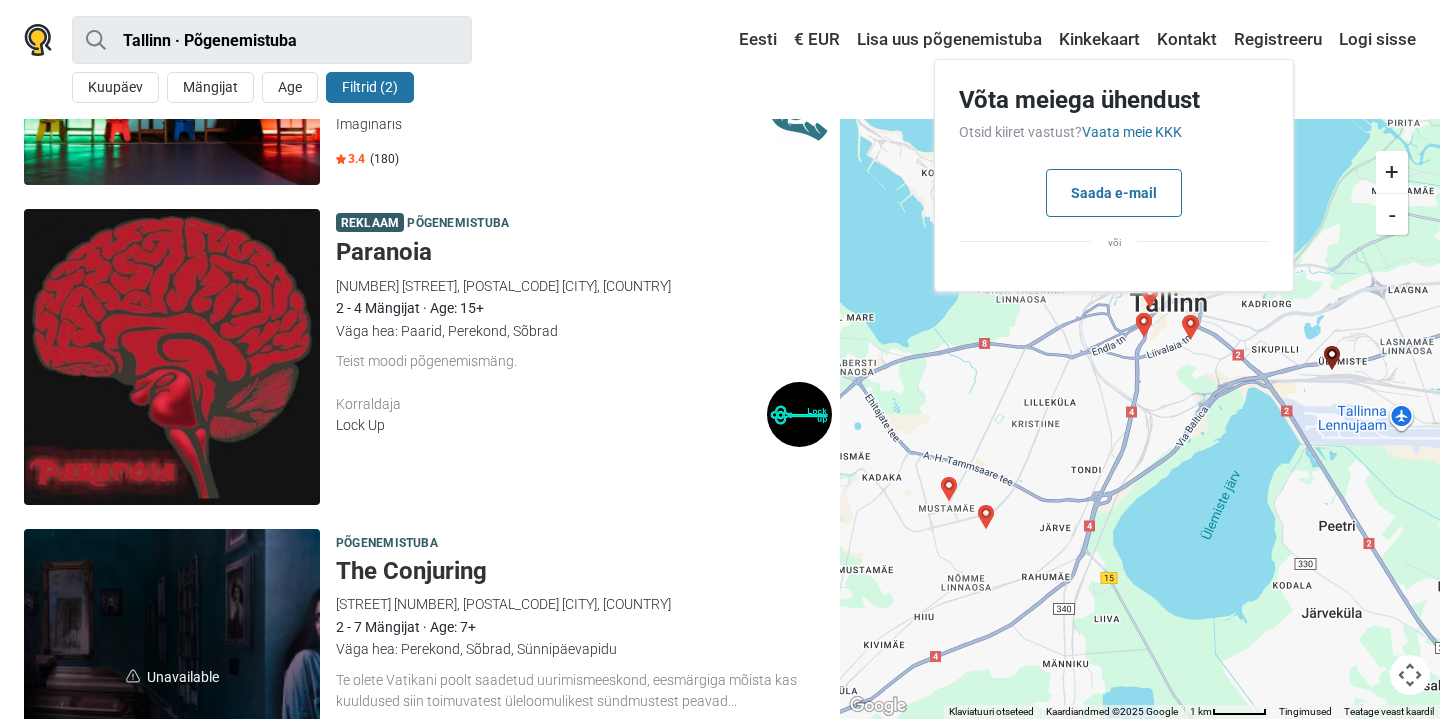 click on "Korraldaja" at bounding box center [551, 404] 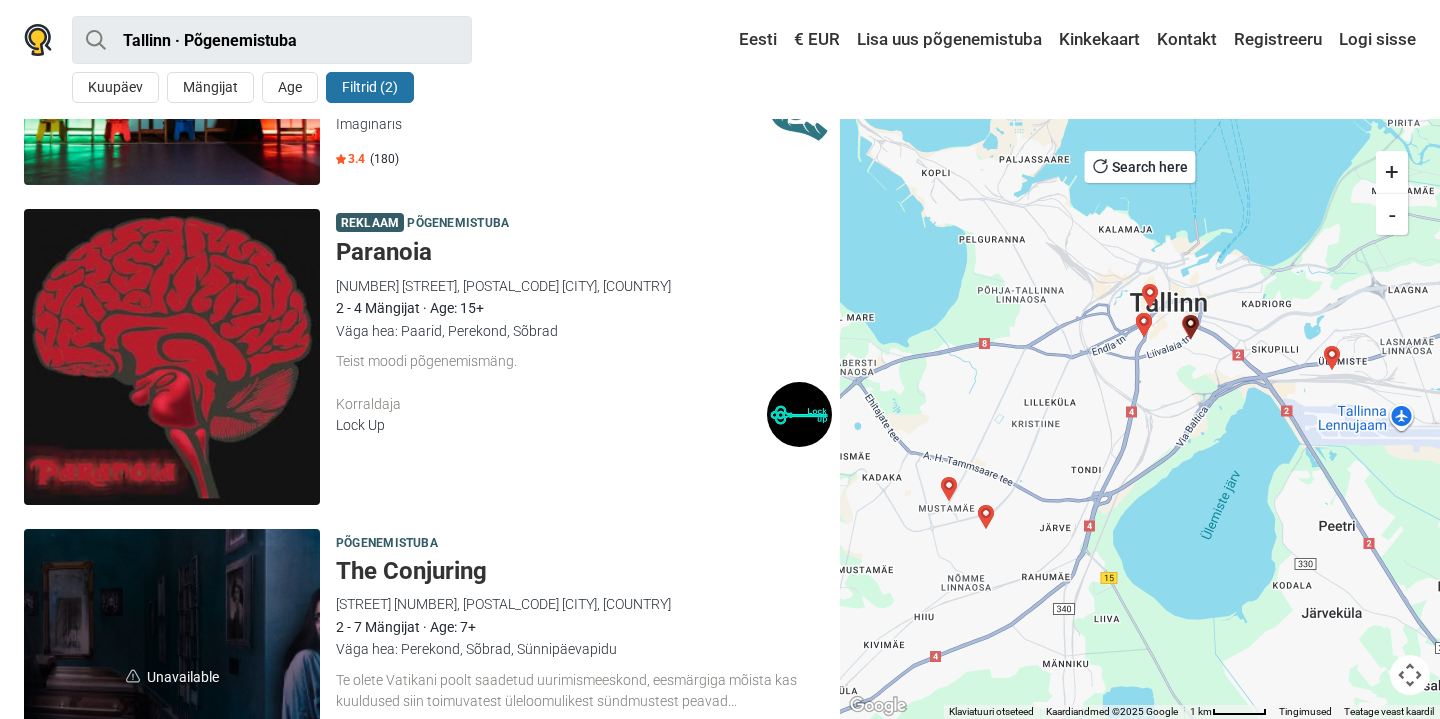 click at bounding box center [1332, 358] 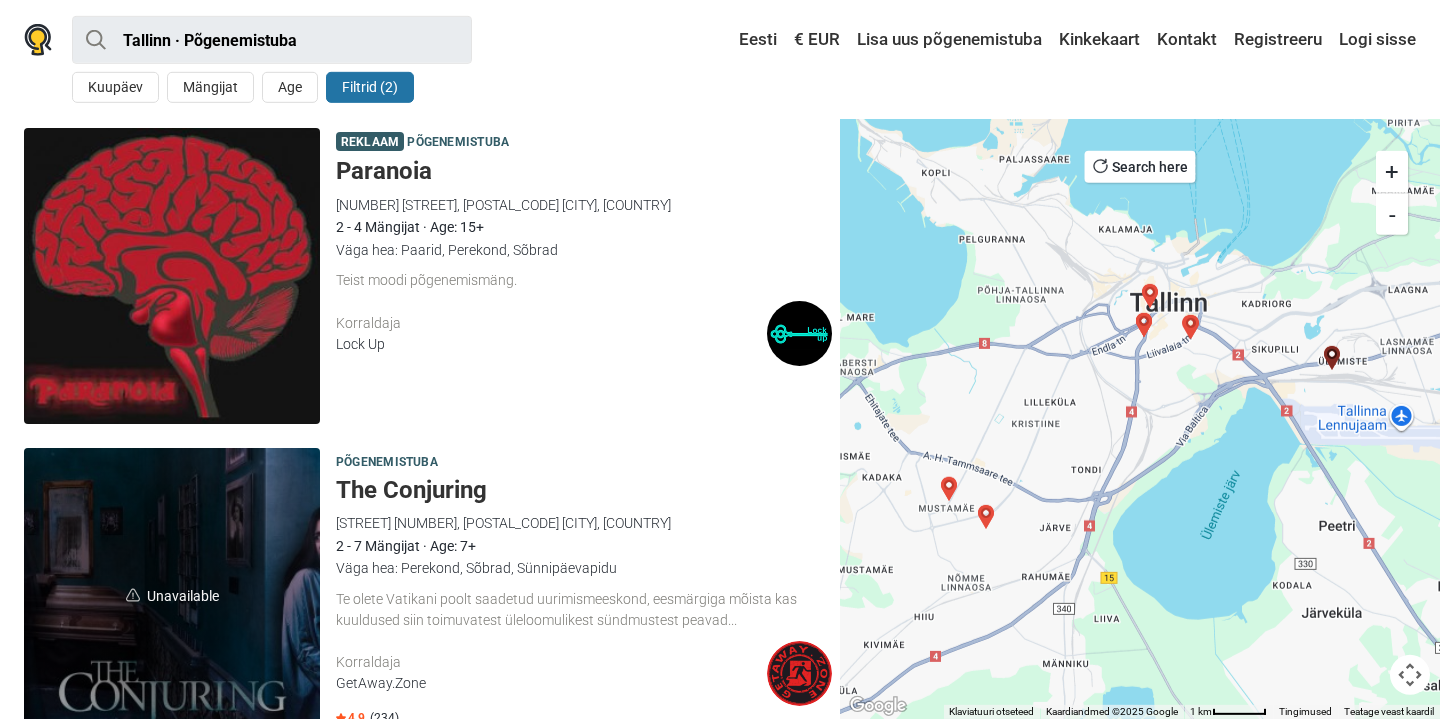 scroll, scrollTop: 4196, scrollLeft: 0, axis: vertical 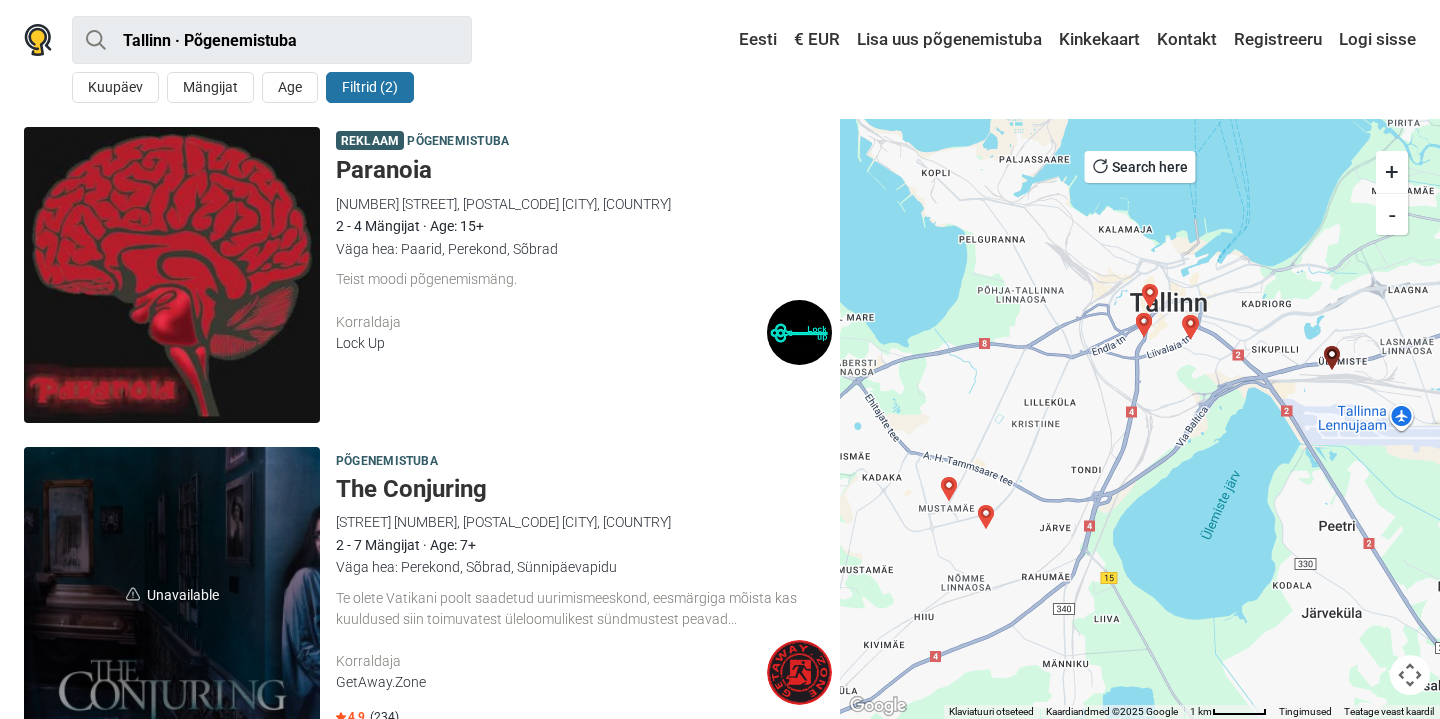 click at bounding box center (1191, 327) 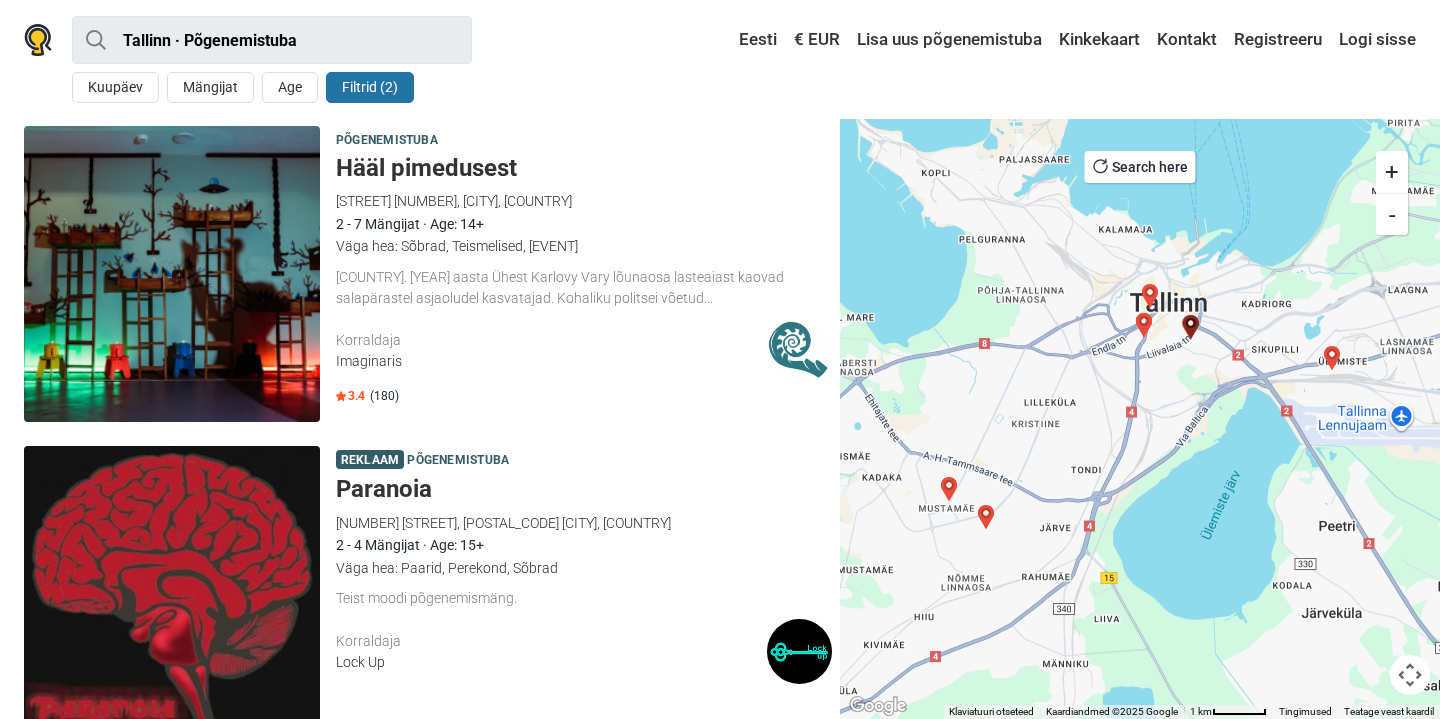 scroll, scrollTop: 3876, scrollLeft: 0, axis: vertical 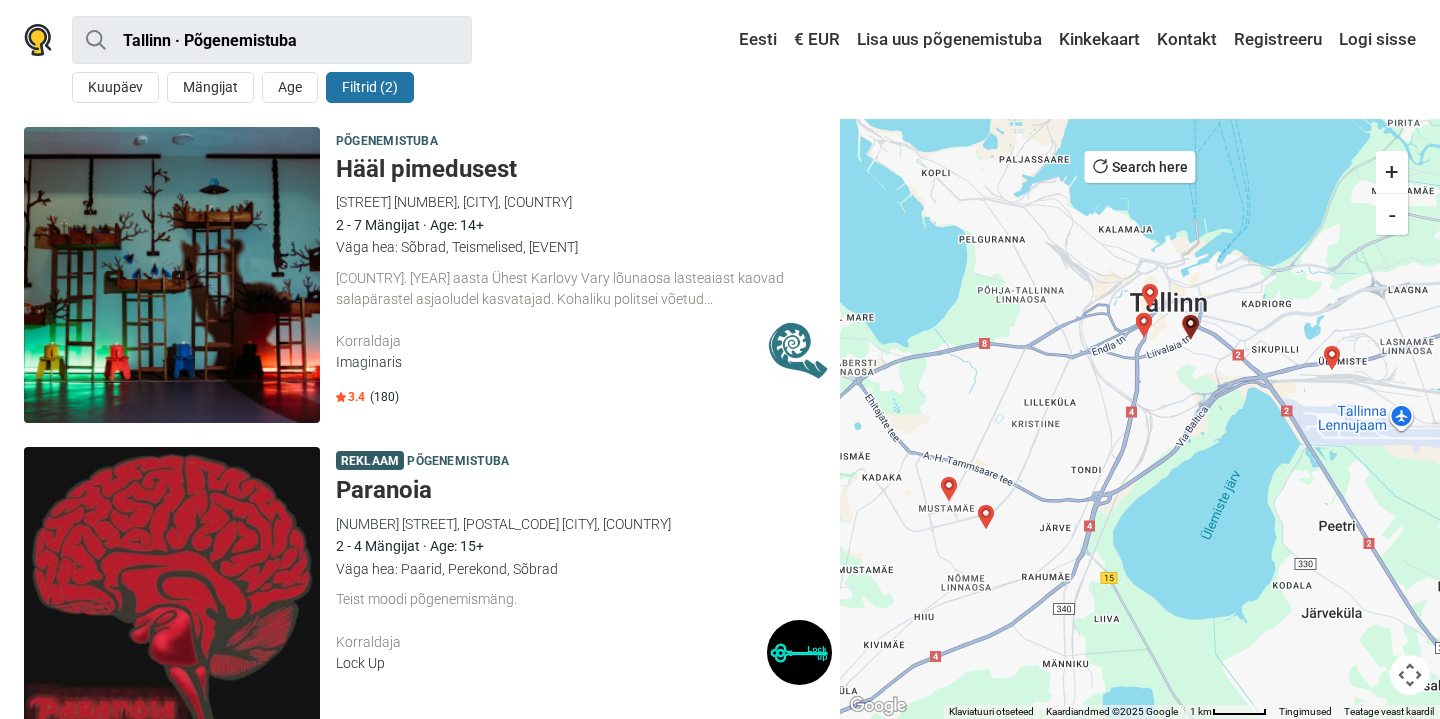 click at bounding box center (1144, 325) 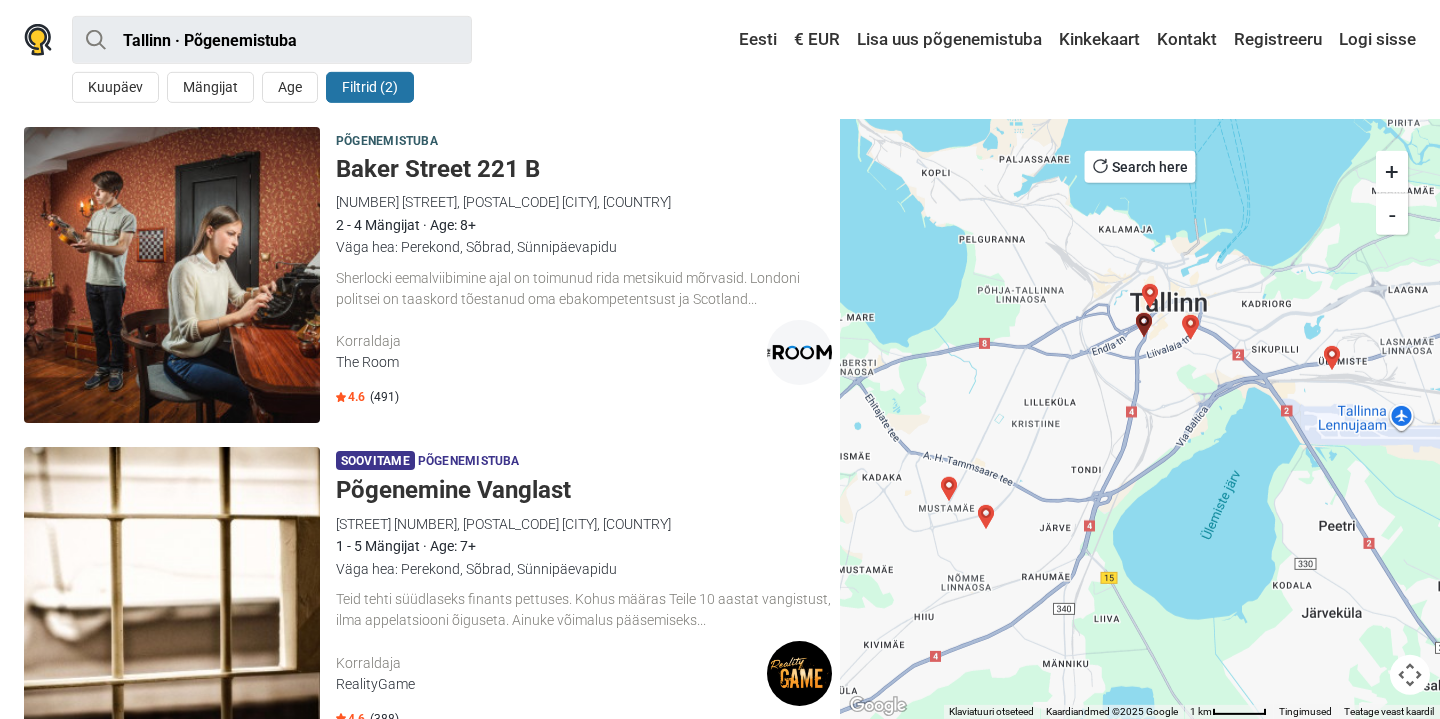 scroll, scrollTop: 2916, scrollLeft: 0, axis: vertical 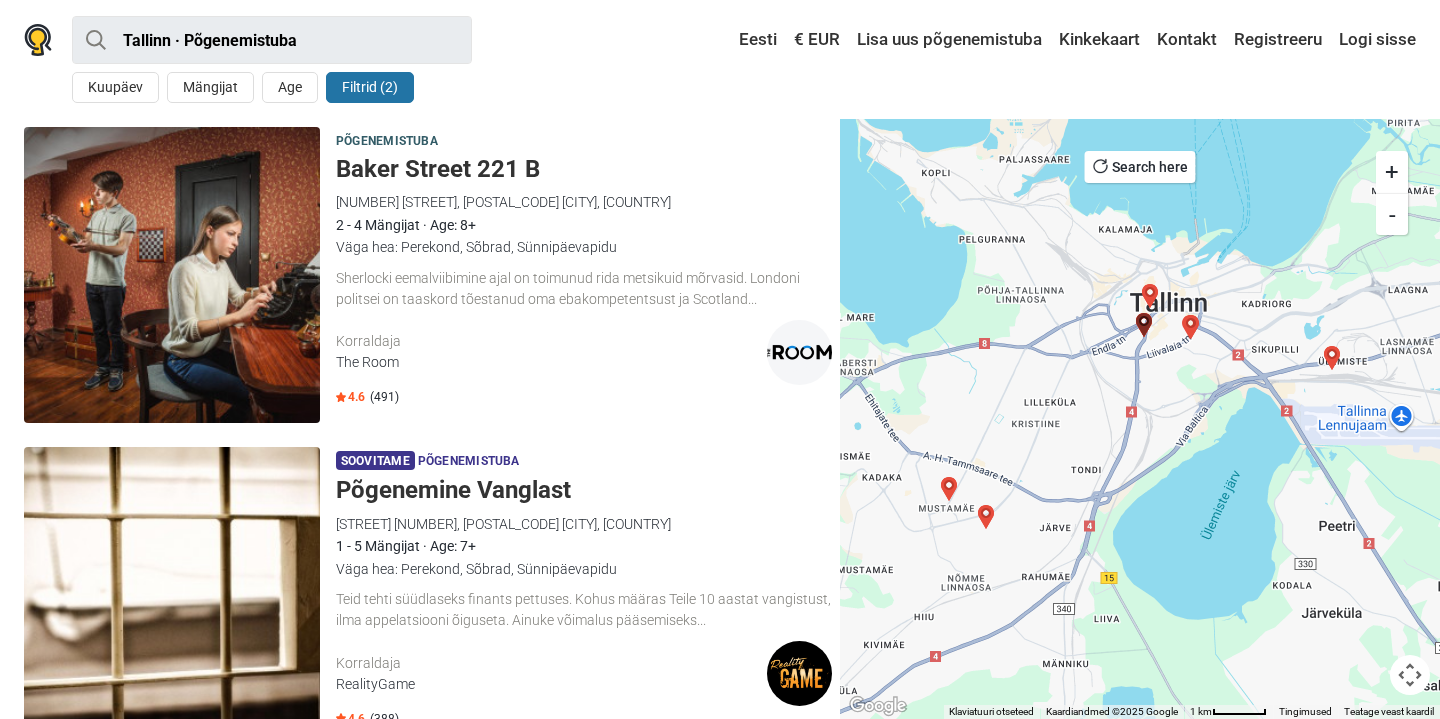 click at bounding box center [1150, 296] 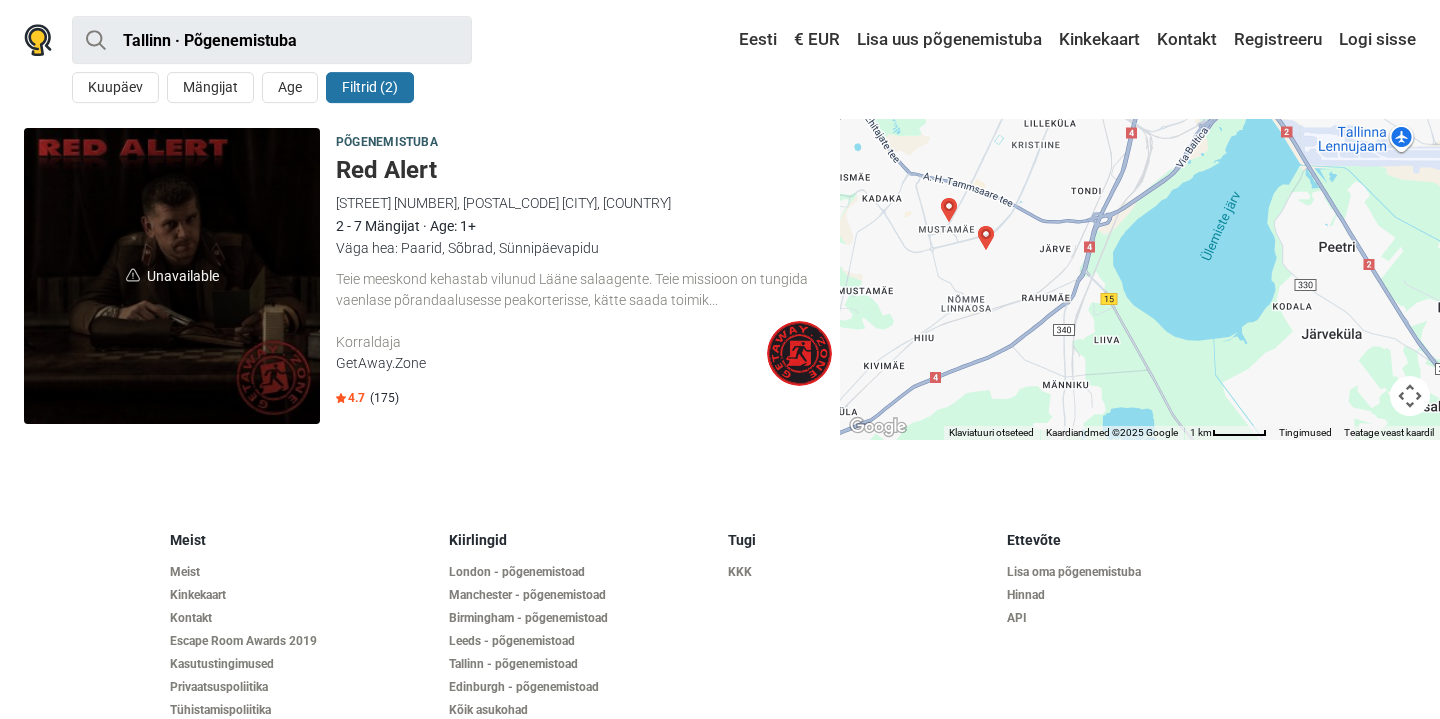 scroll, scrollTop: 4836, scrollLeft: 0, axis: vertical 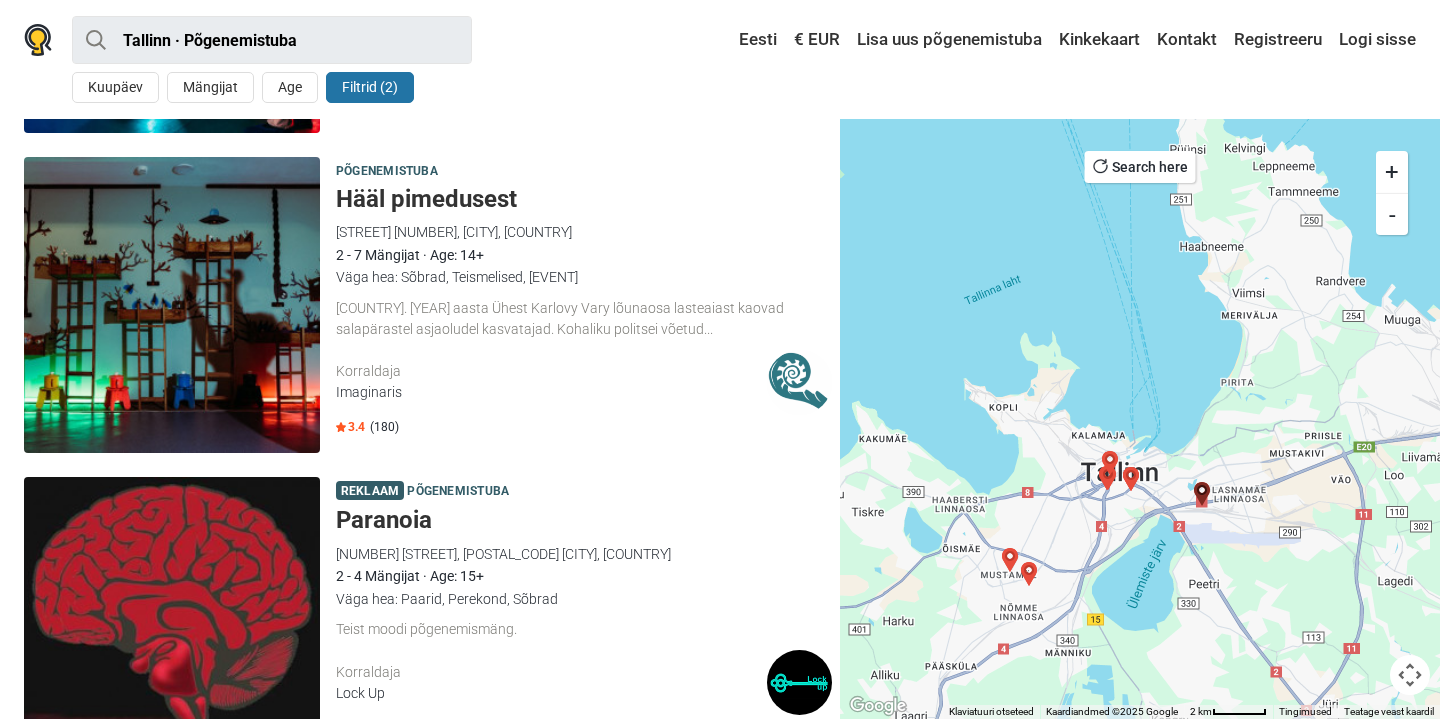 click at bounding box center [1202, 494] 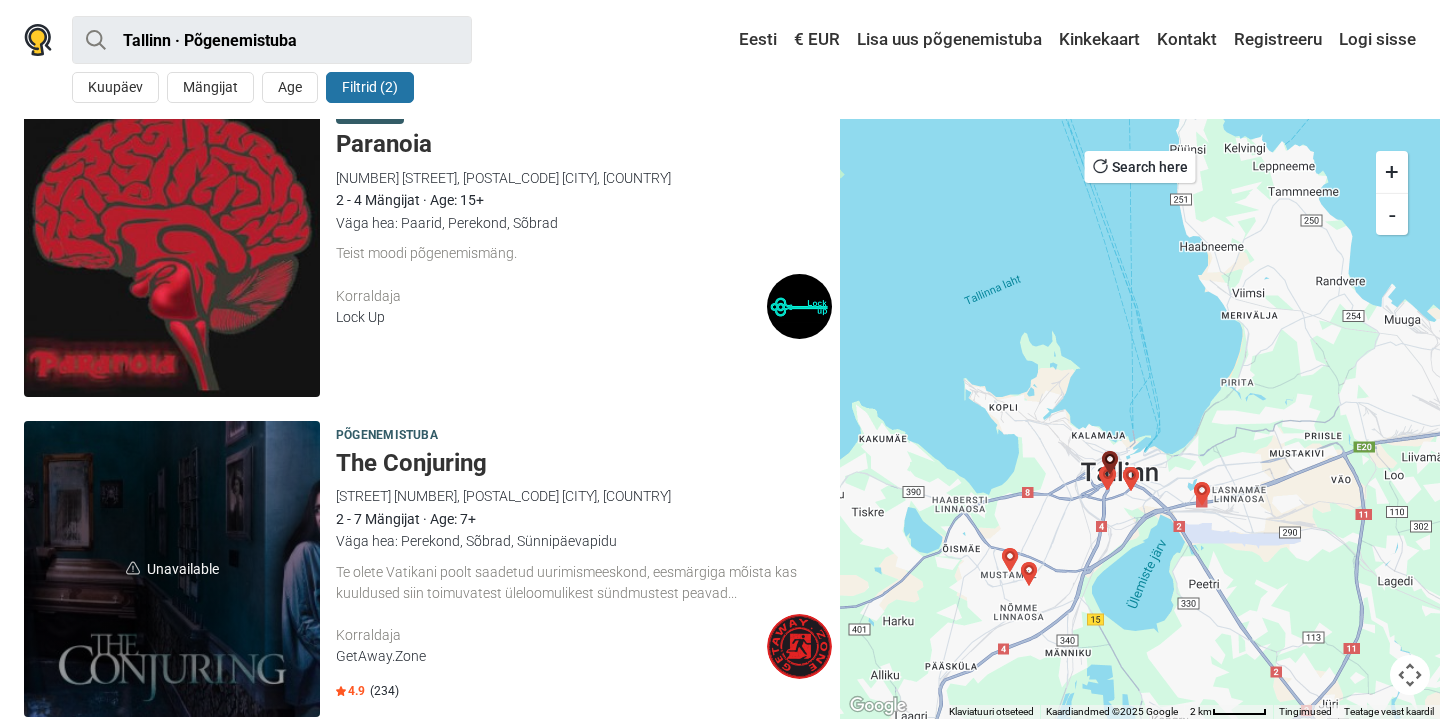 scroll, scrollTop: 4234, scrollLeft: 0, axis: vertical 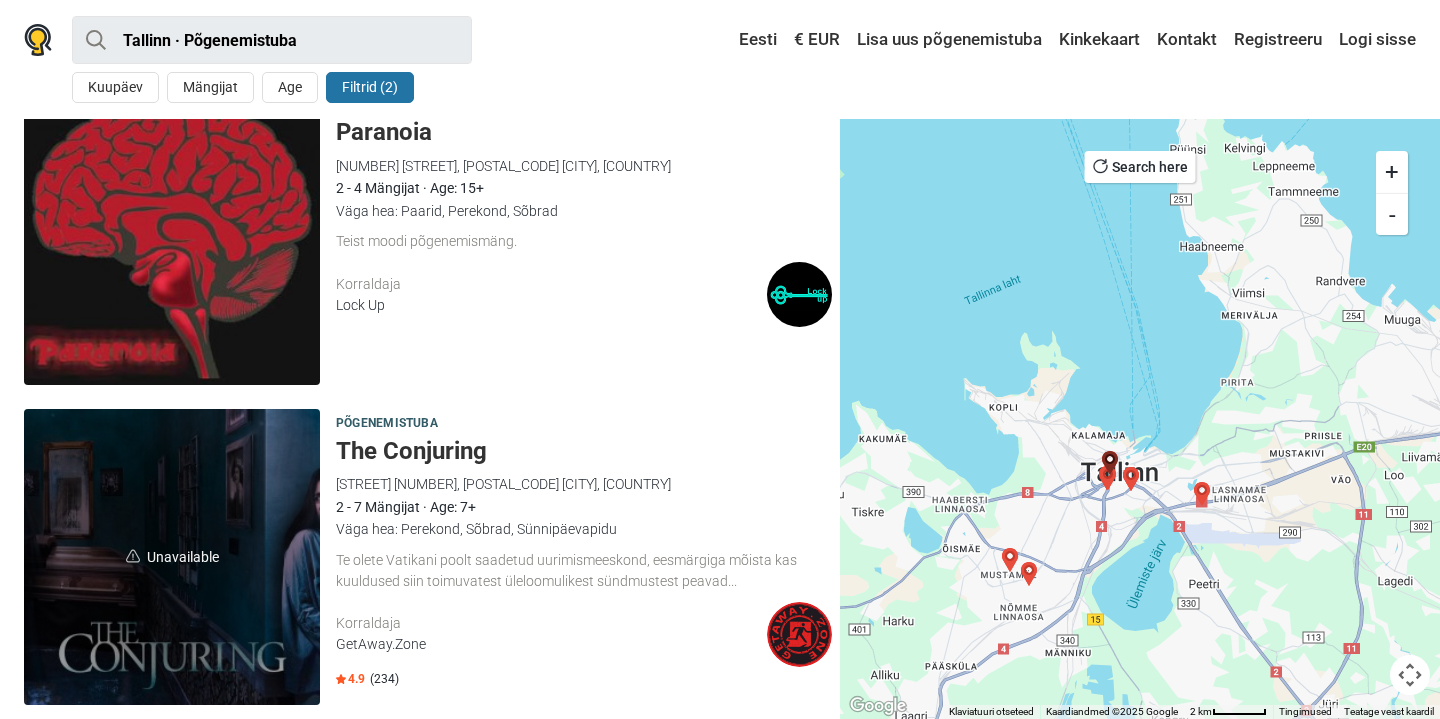 click on "The Conjuring" at bounding box center [584, 451] 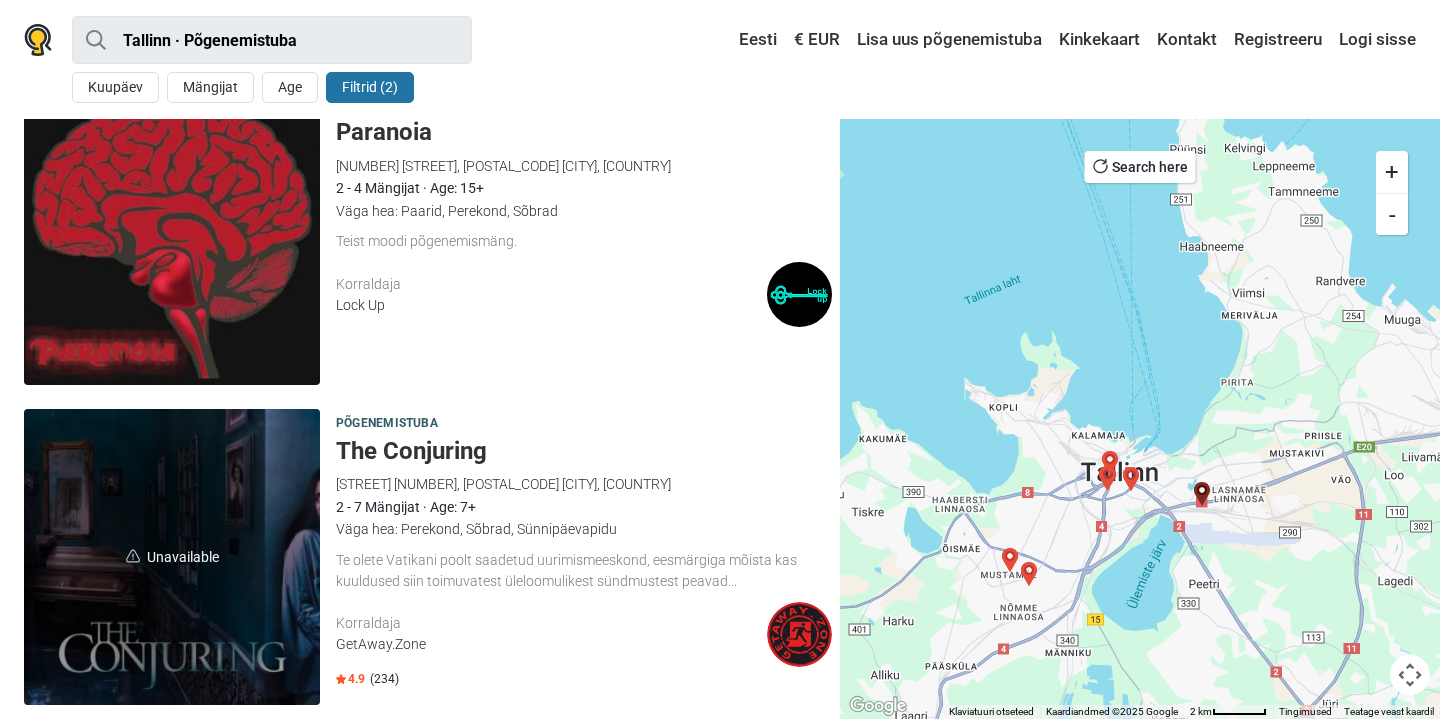 click on "Paranoia" at bounding box center [584, 132] 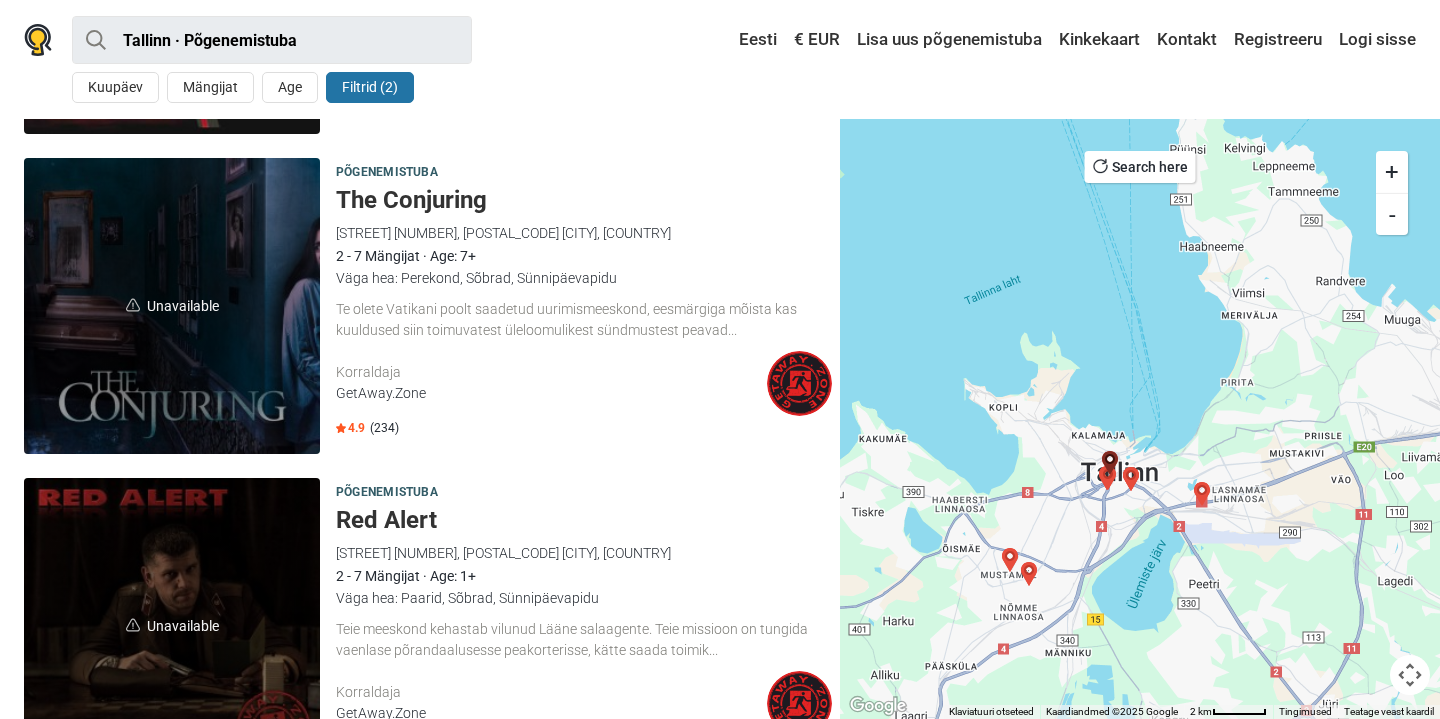 scroll, scrollTop: 4664, scrollLeft: 0, axis: vertical 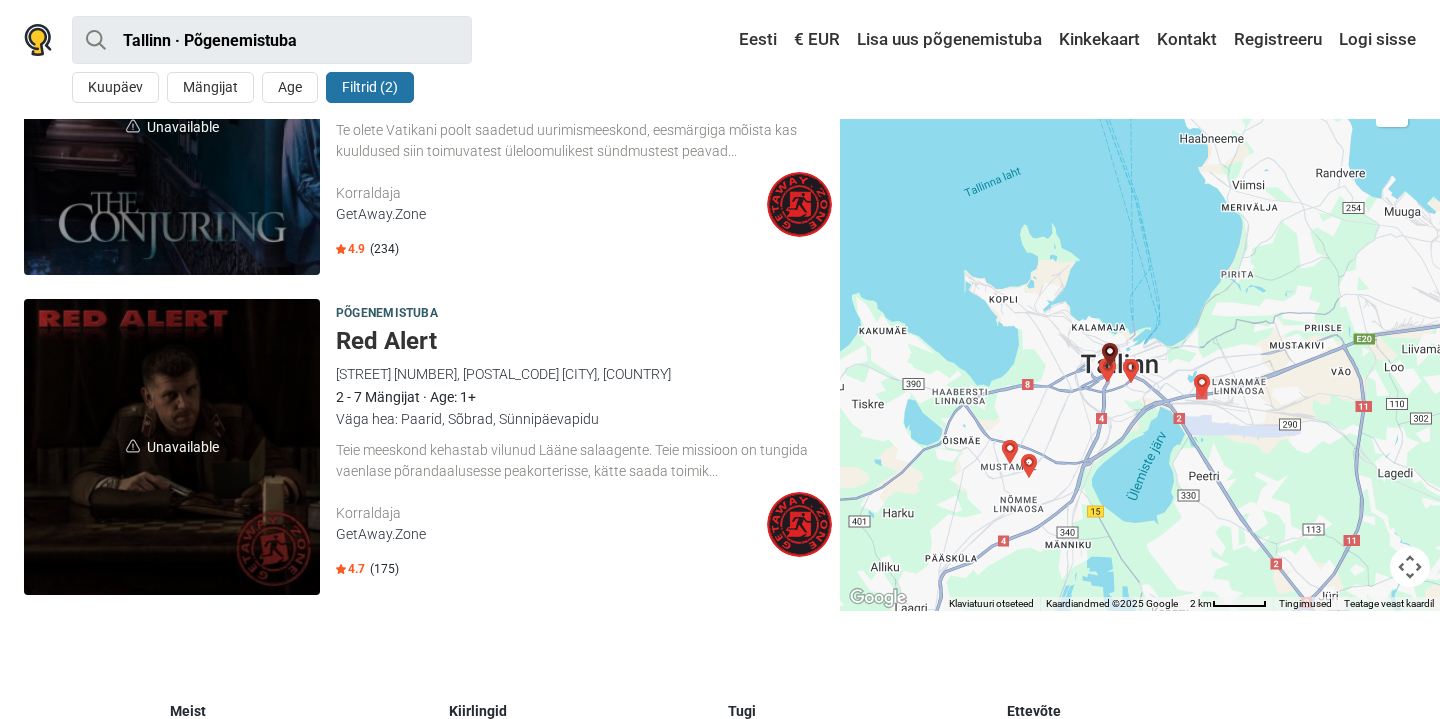 click on "Red Alert" at bounding box center (584, 341) 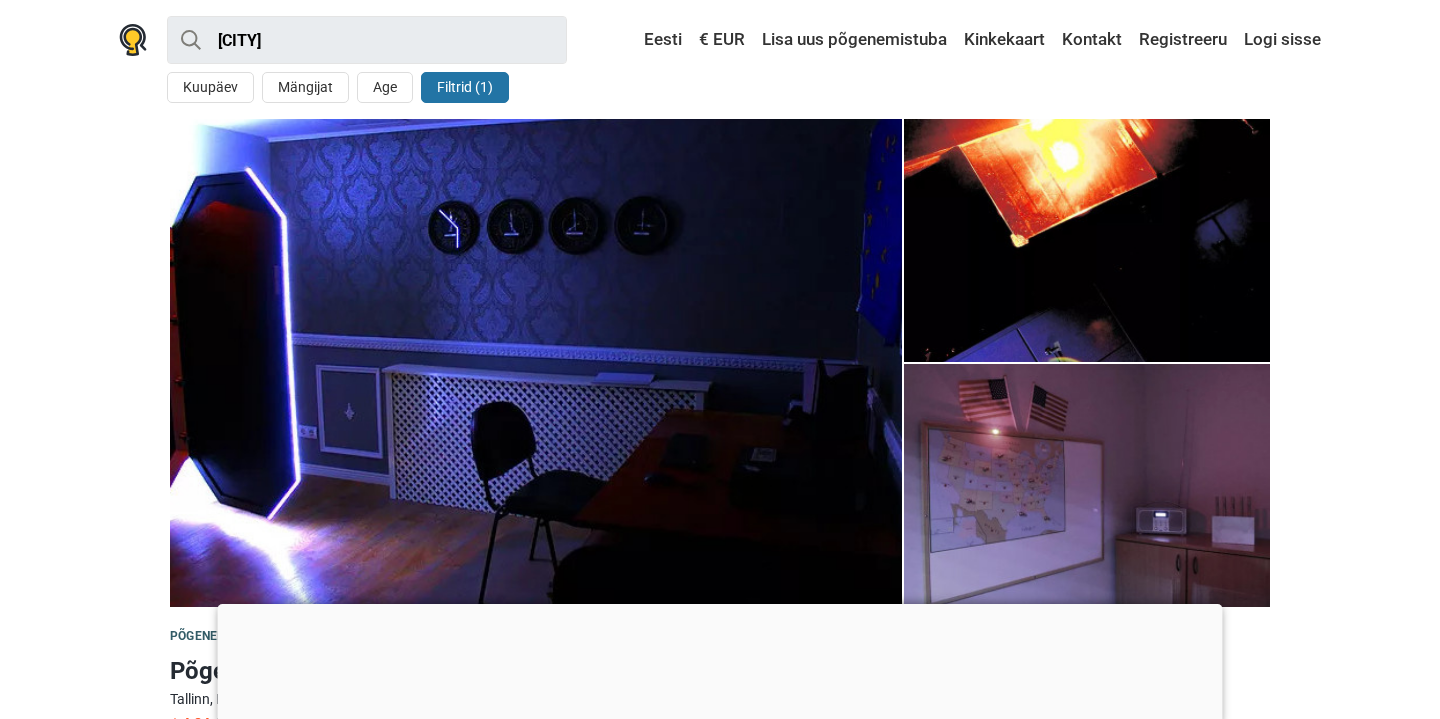 scroll, scrollTop: 0, scrollLeft: 0, axis: both 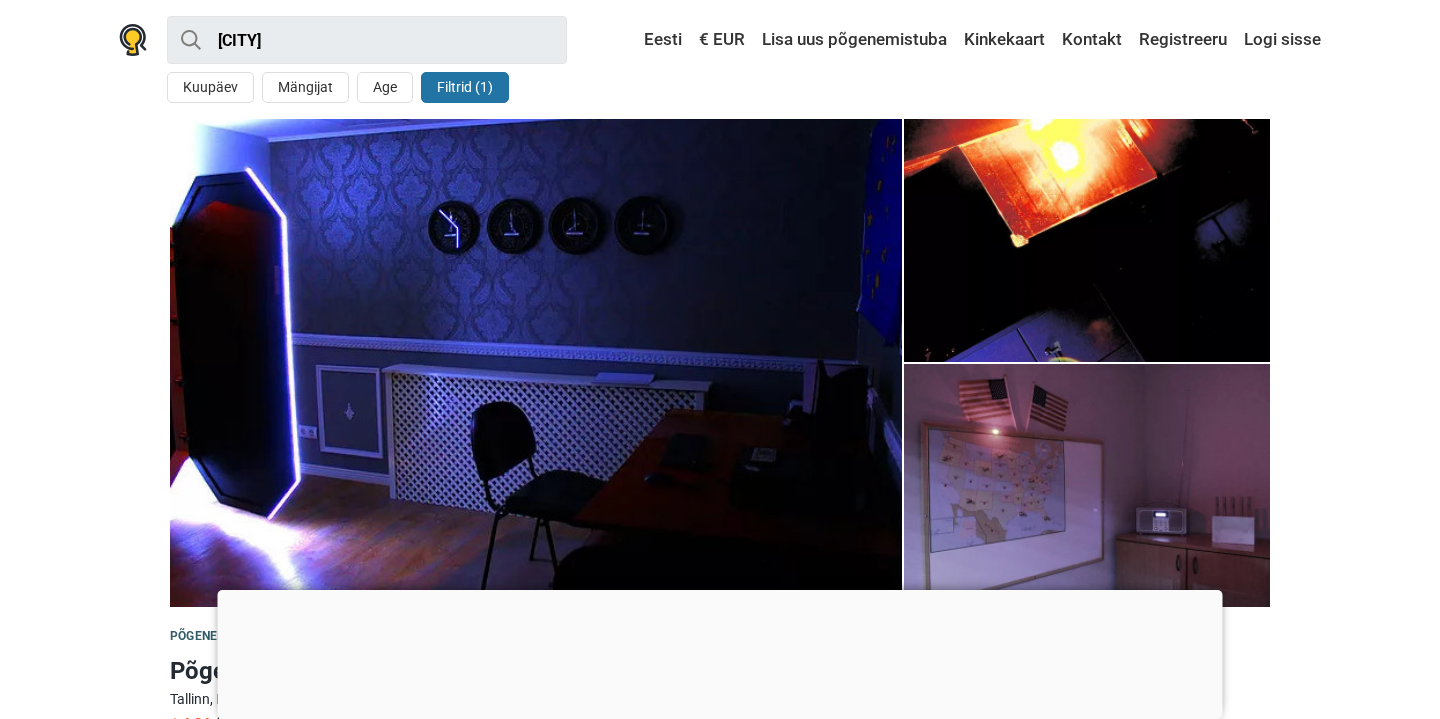click at bounding box center [720, 590] 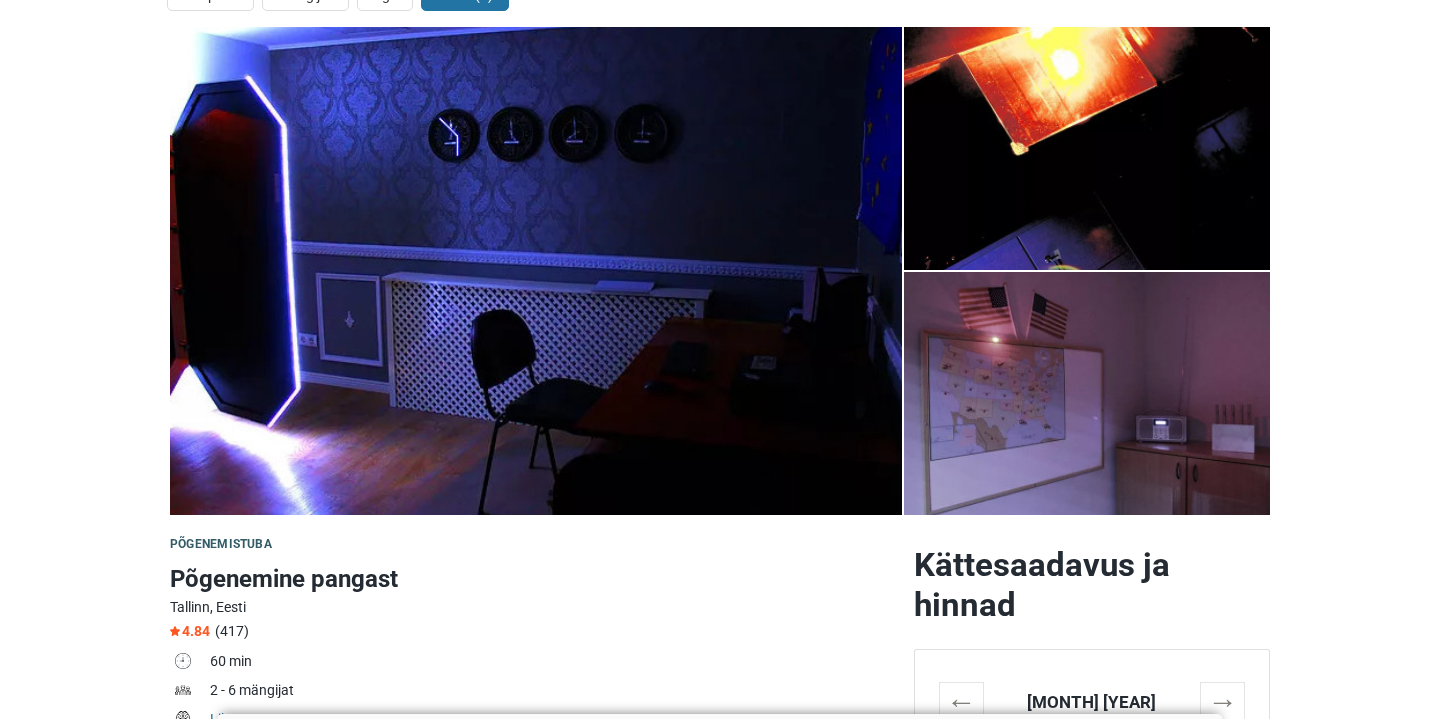 scroll, scrollTop: 0, scrollLeft: 0, axis: both 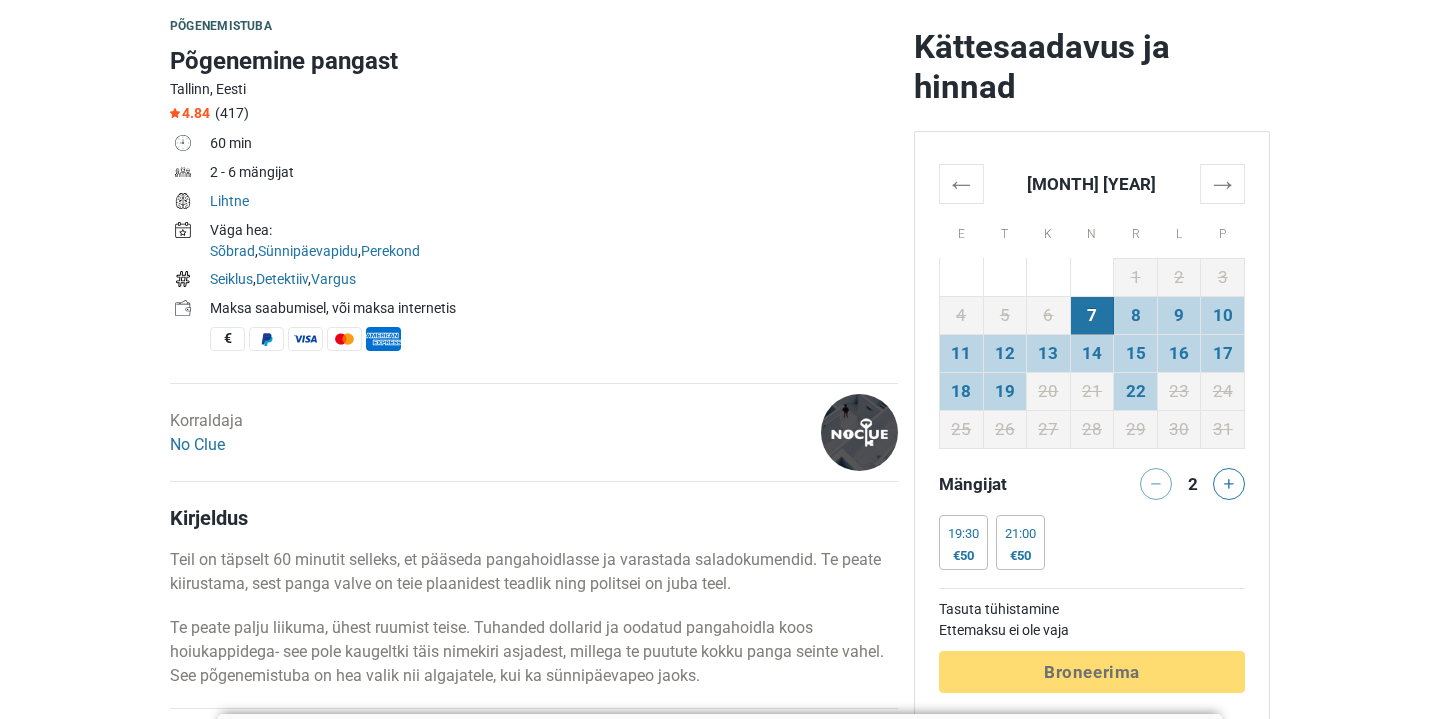 click on "7" at bounding box center (1092, 315) 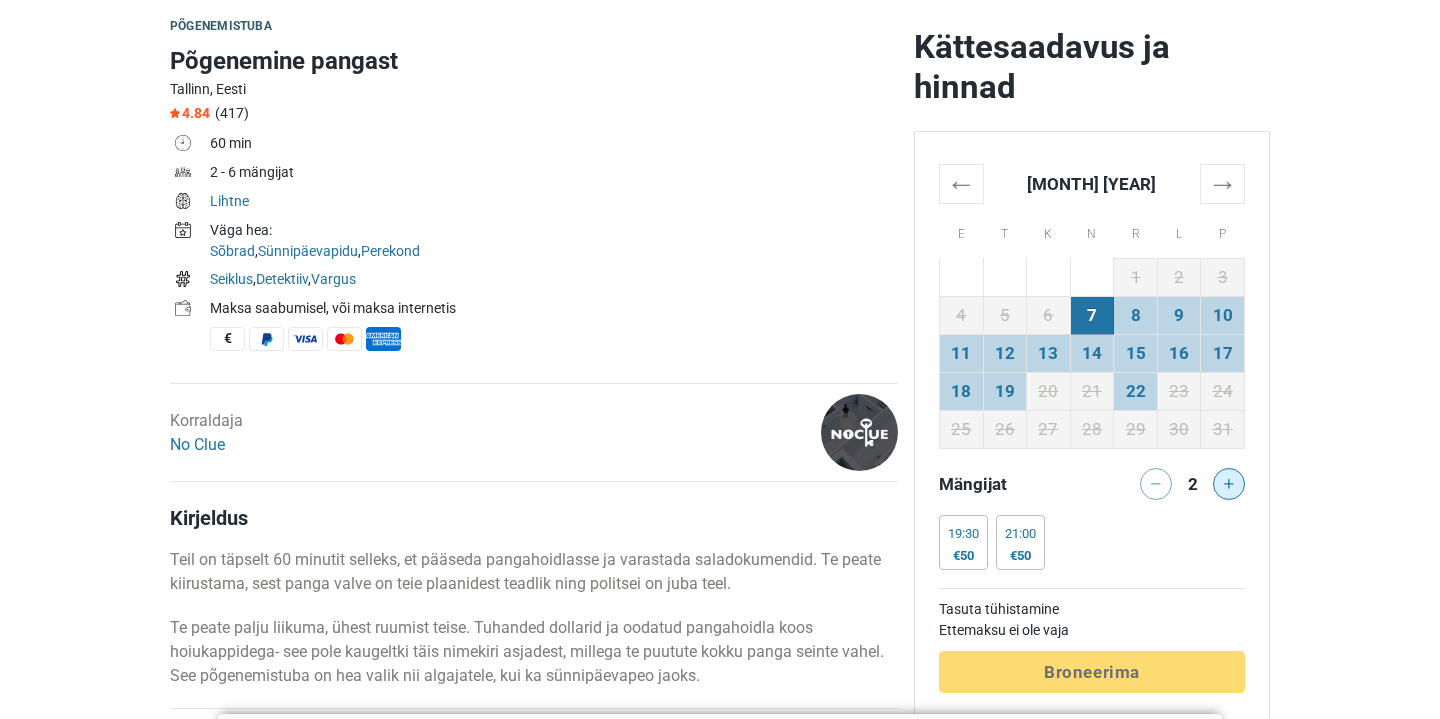 click 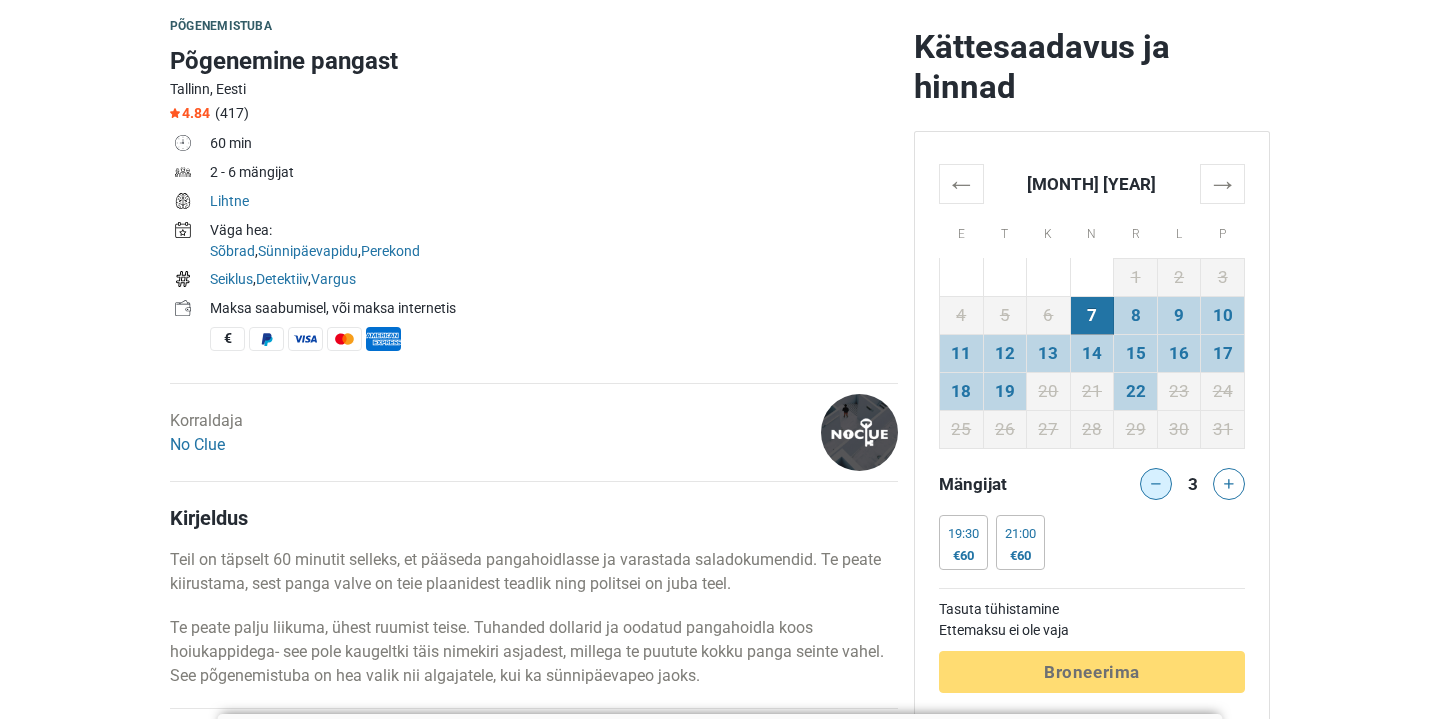 click at bounding box center [1156, 484] 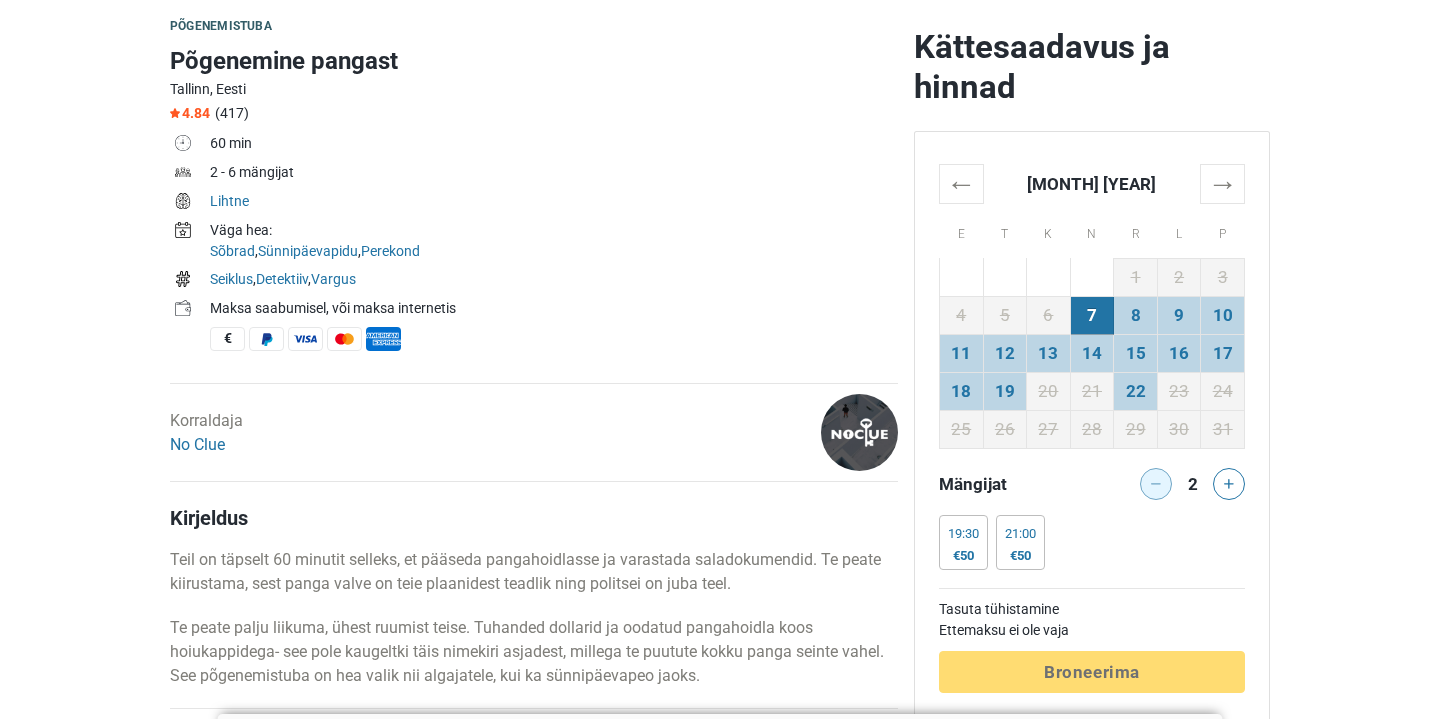 click at bounding box center (1152, 484) 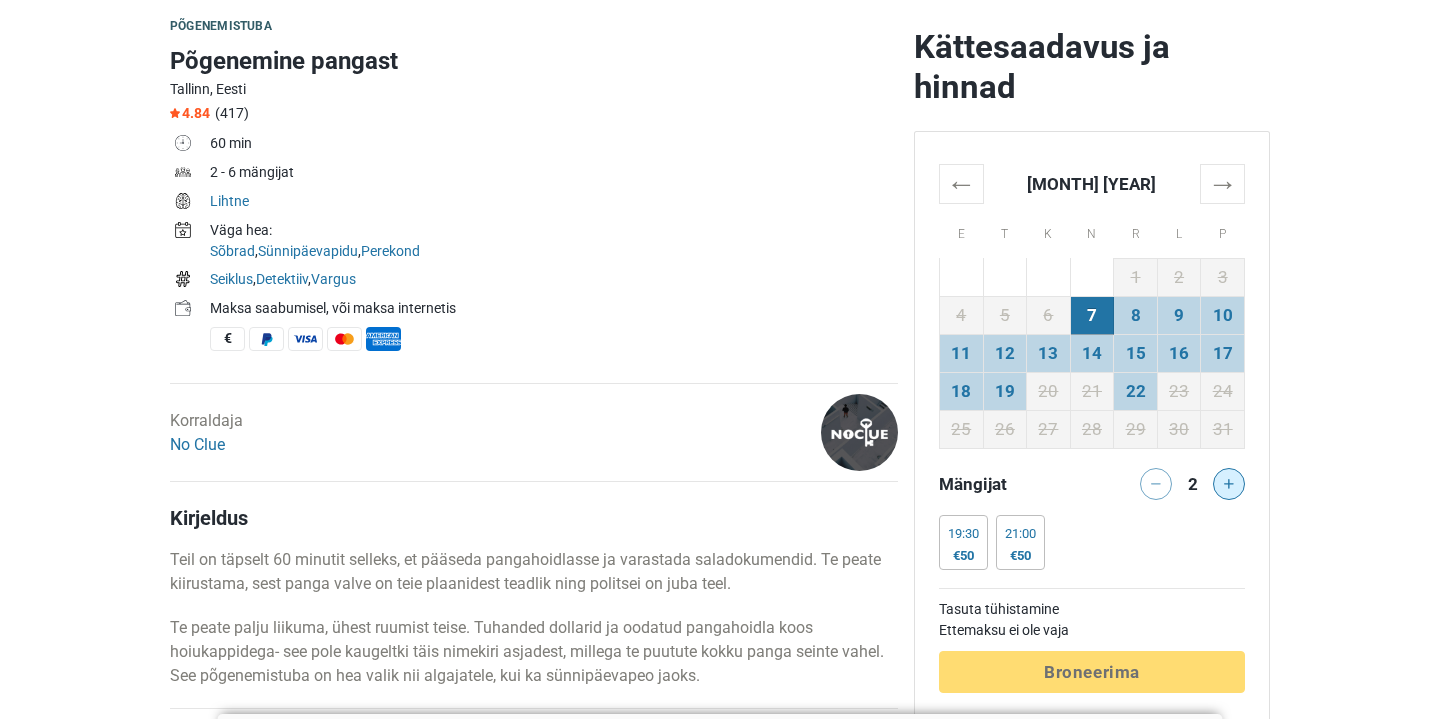 click 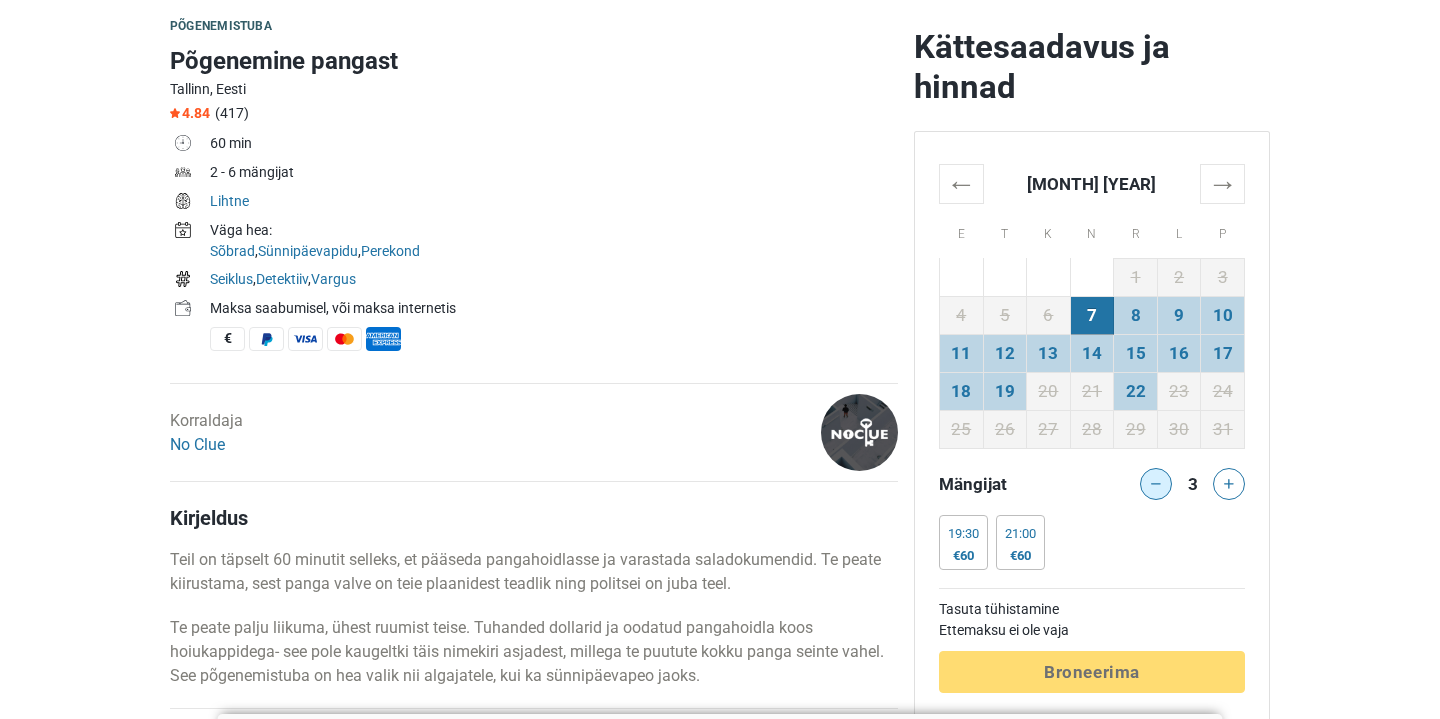 click 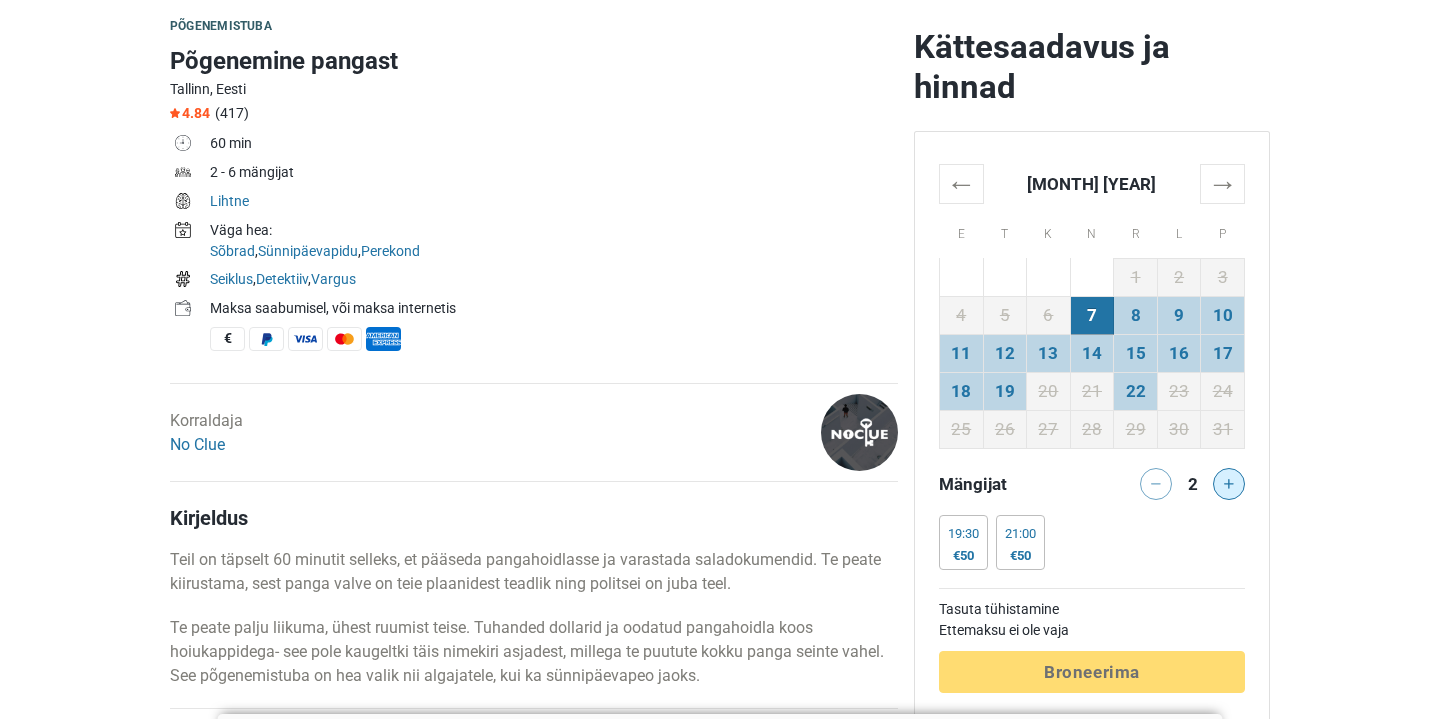 click at bounding box center [1229, 484] 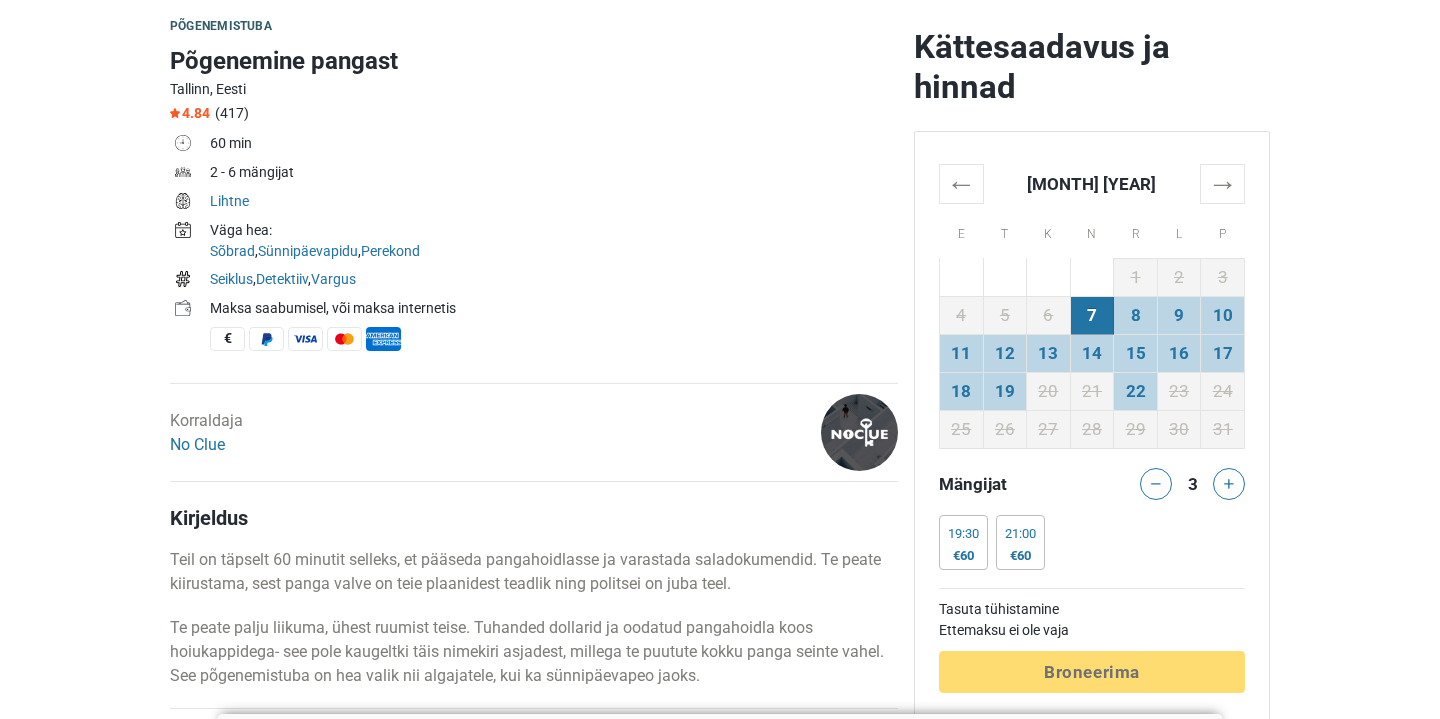 click at bounding box center [1152, 484] 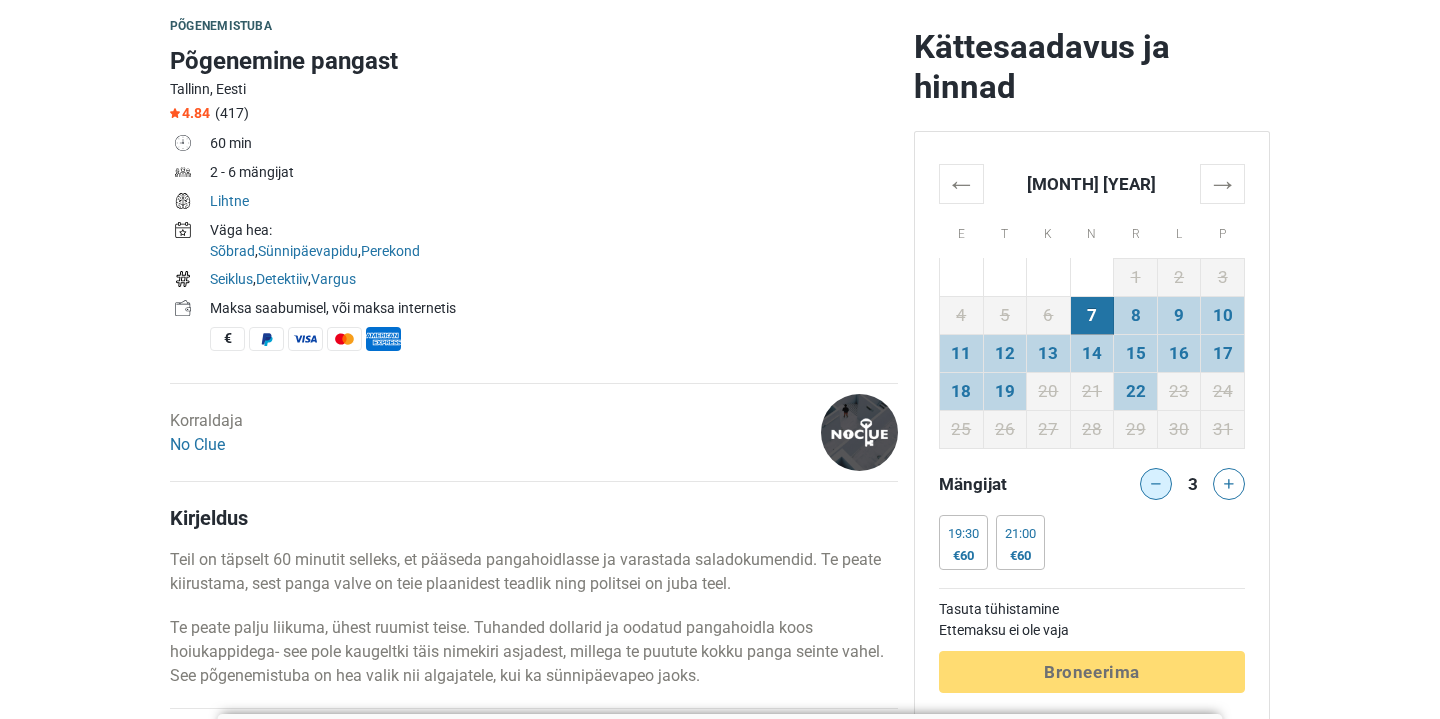 click at bounding box center (1156, 484) 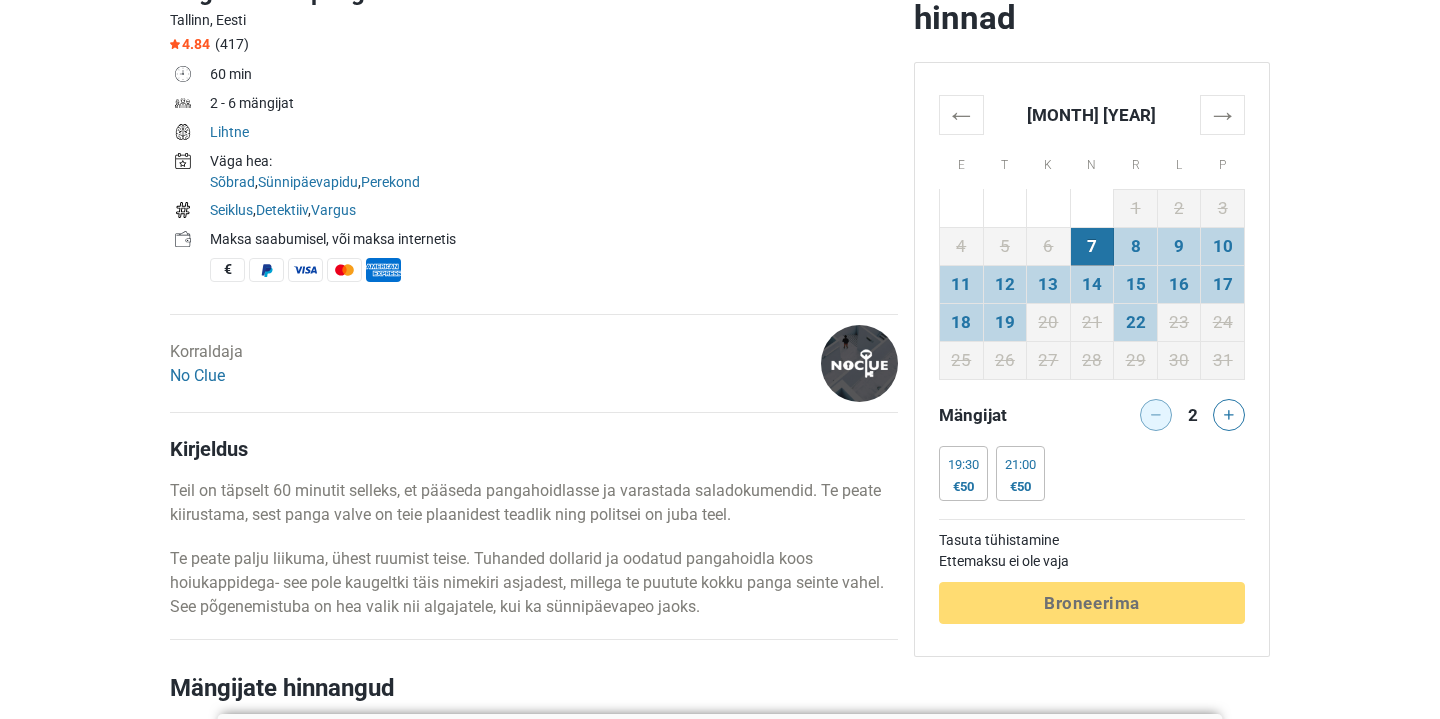 scroll, scrollTop: 686, scrollLeft: 0, axis: vertical 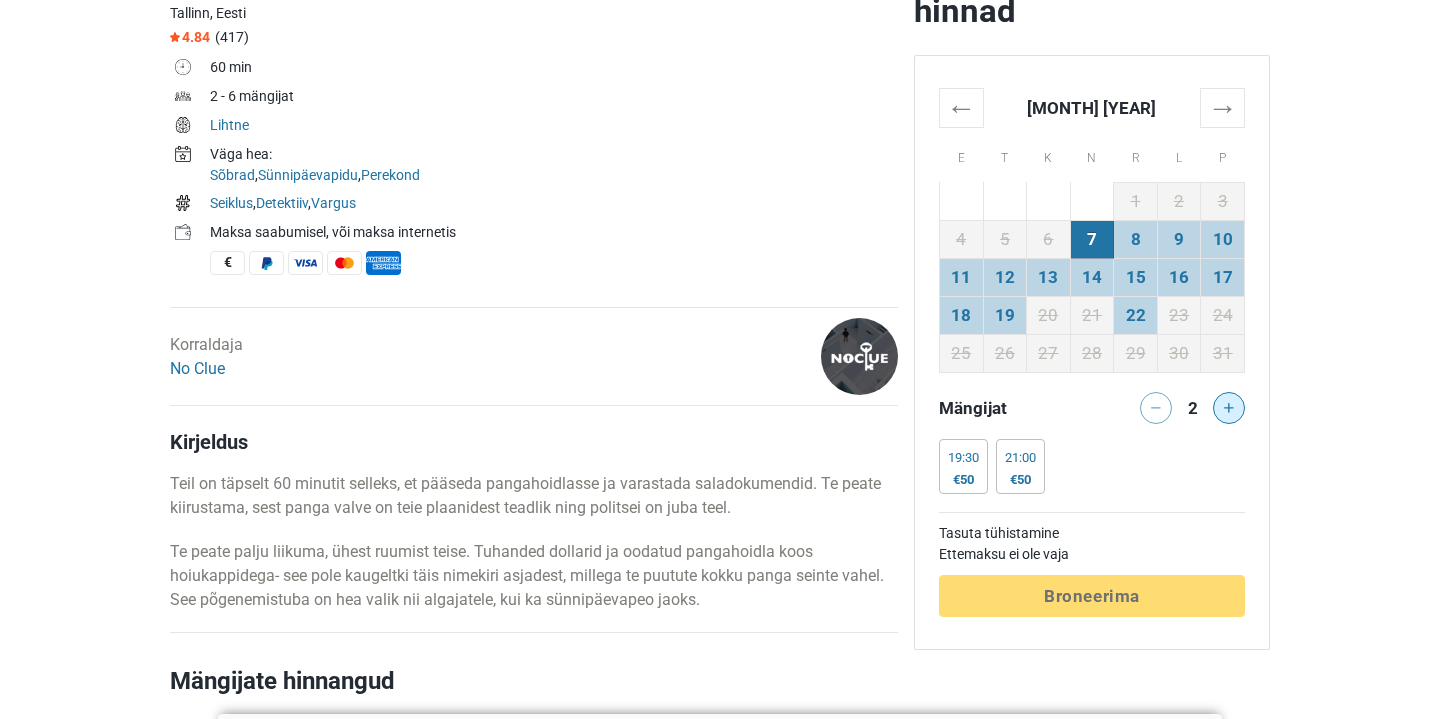 click 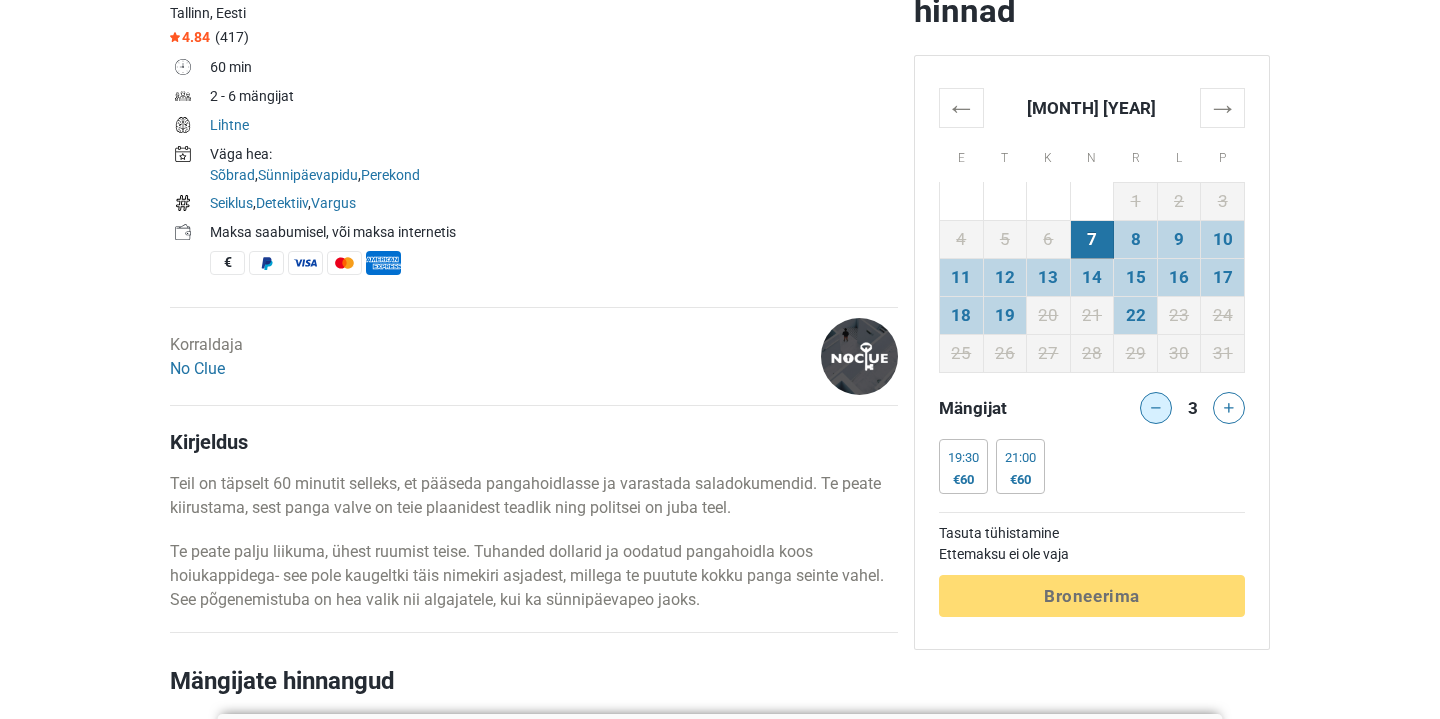 click at bounding box center (1156, 408) 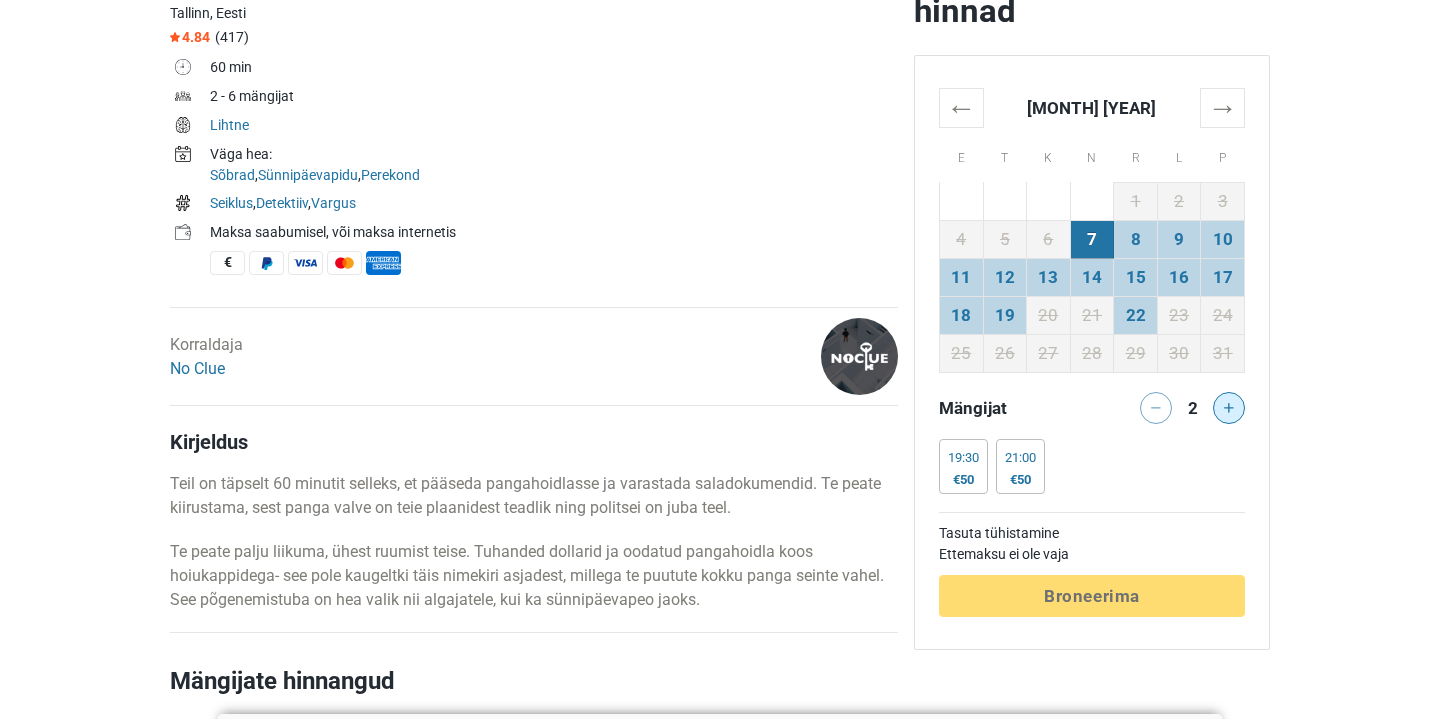 click at bounding box center (1229, 408) 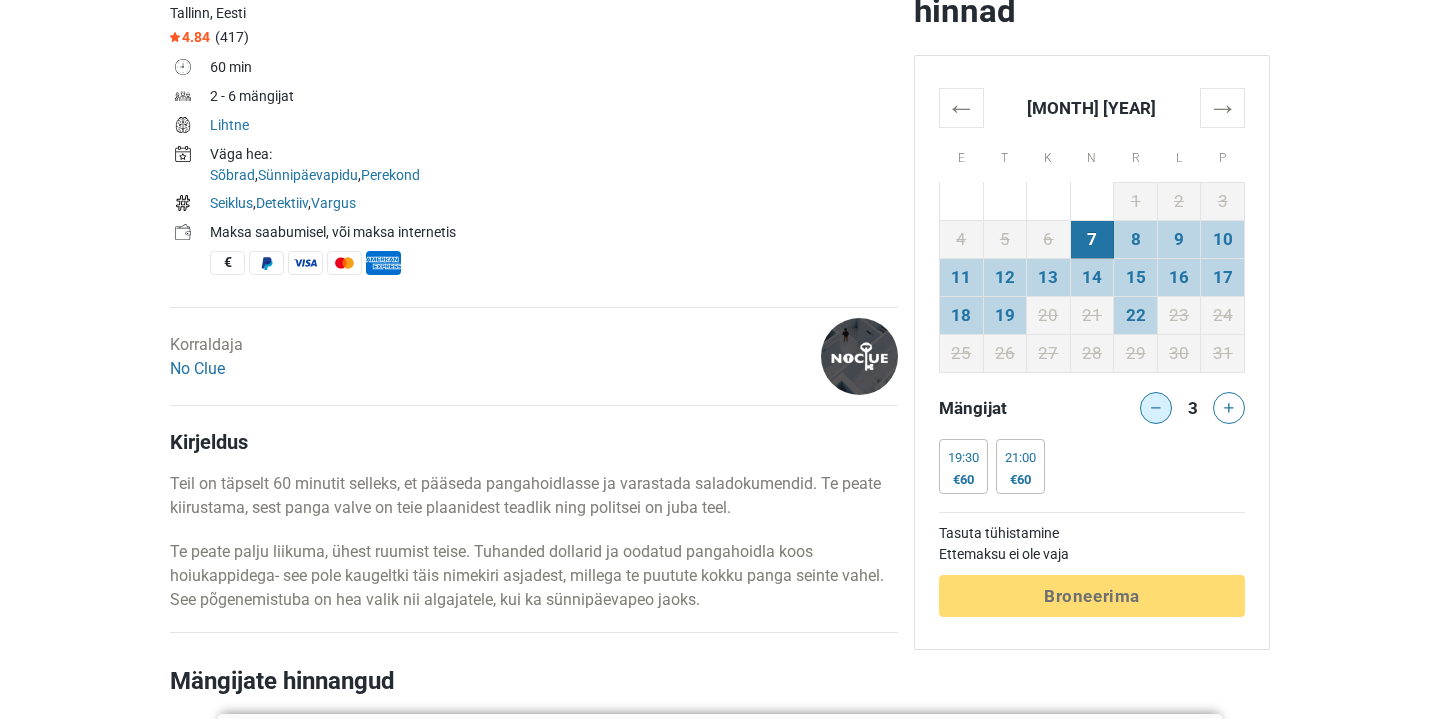 click 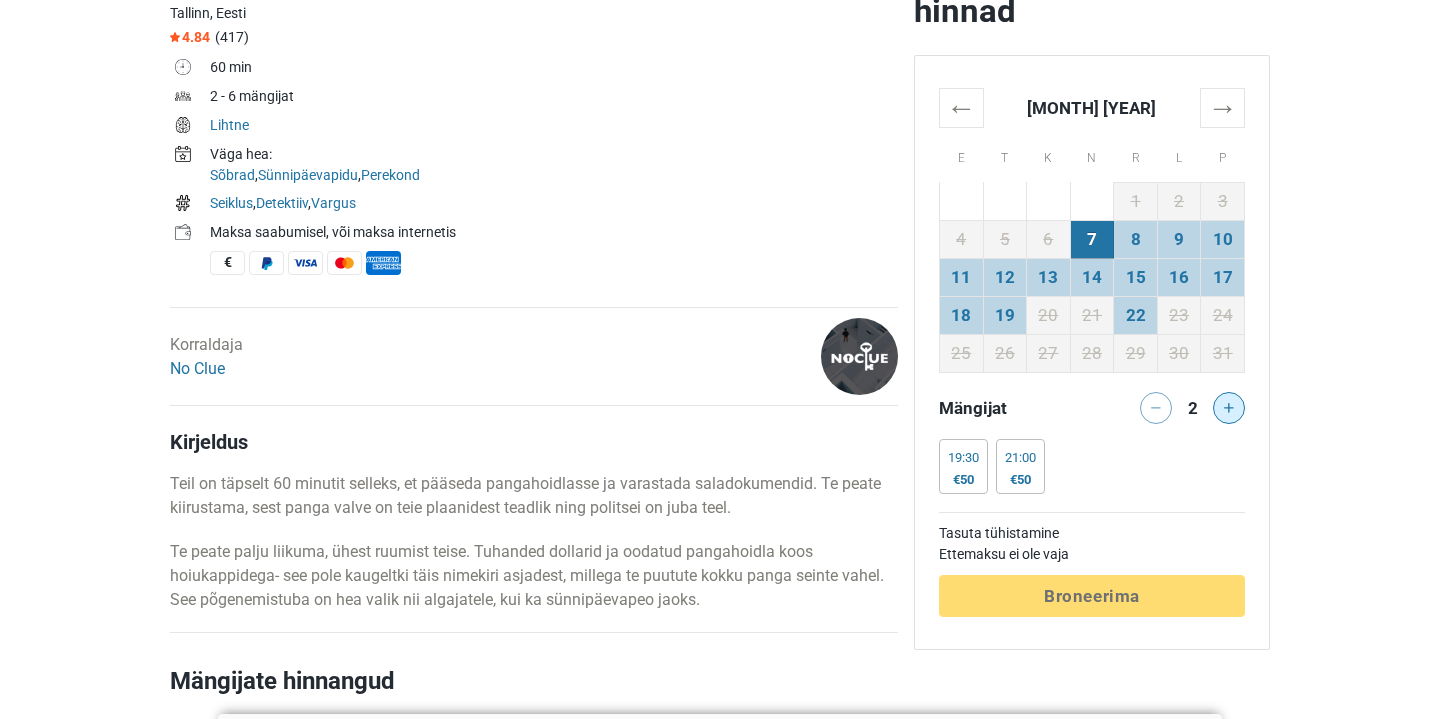 click 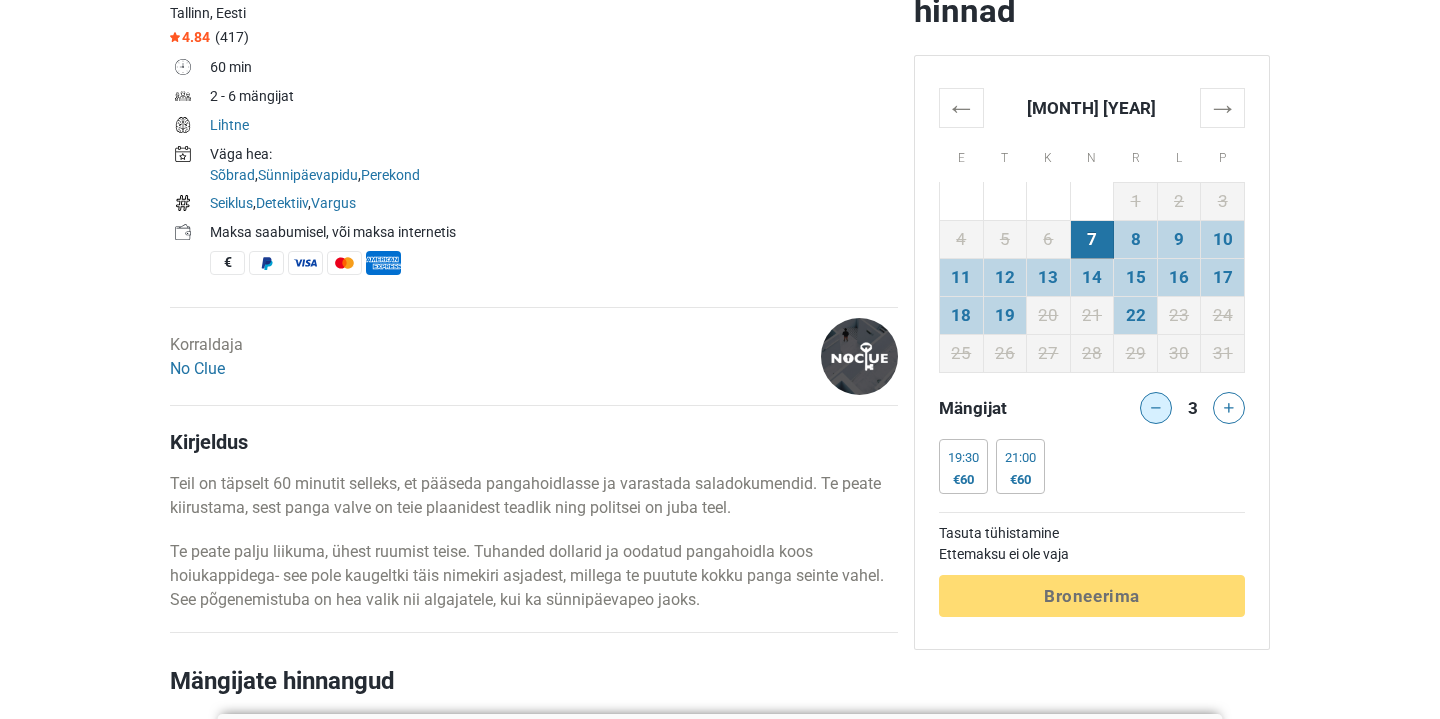click 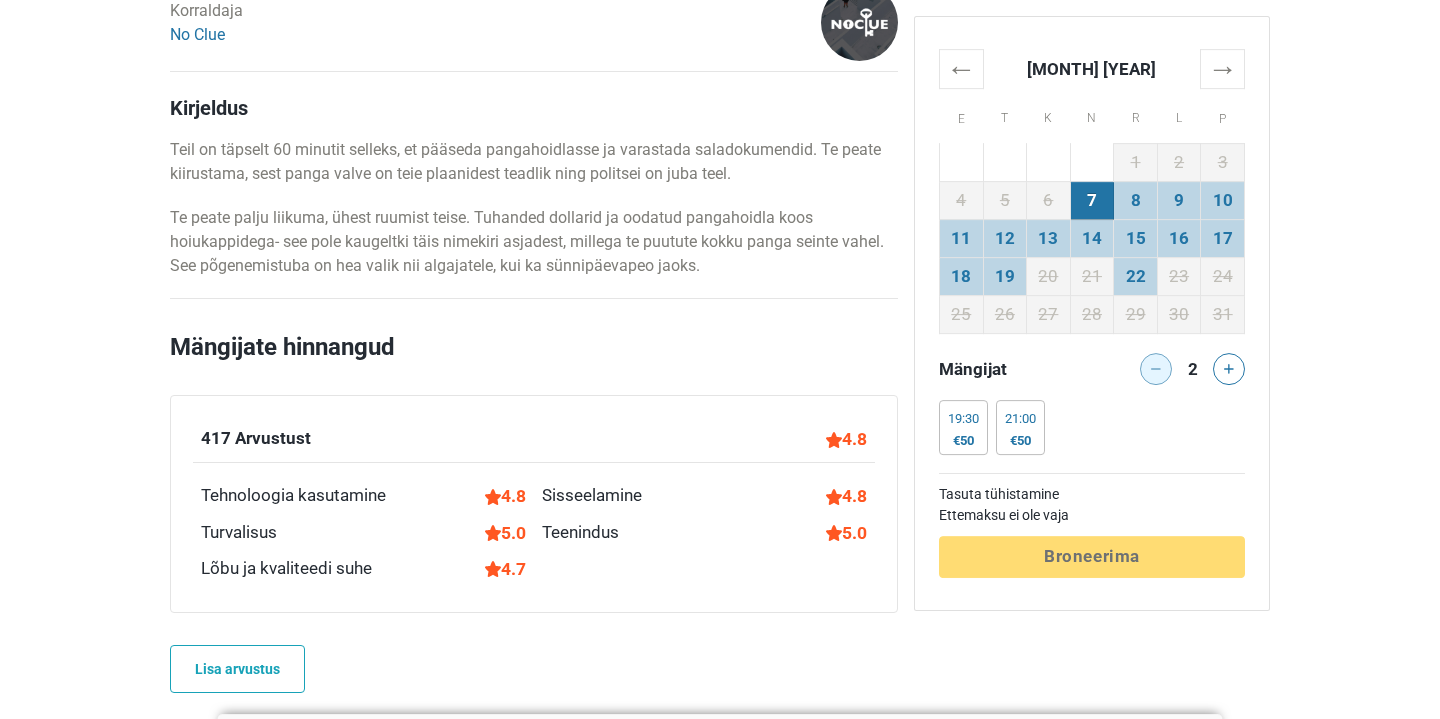scroll, scrollTop: 0, scrollLeft: 0, axis: both 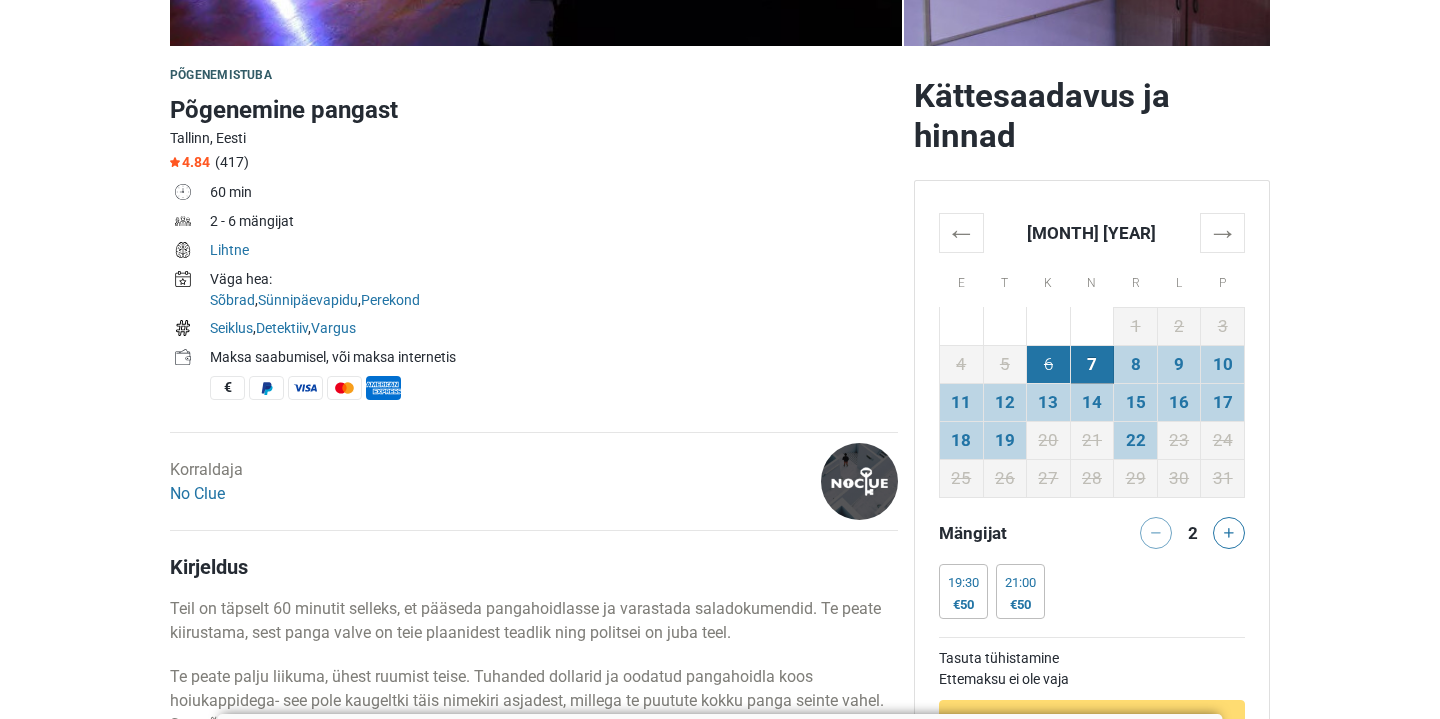 click on "6" at bounding box center (1049, 364) 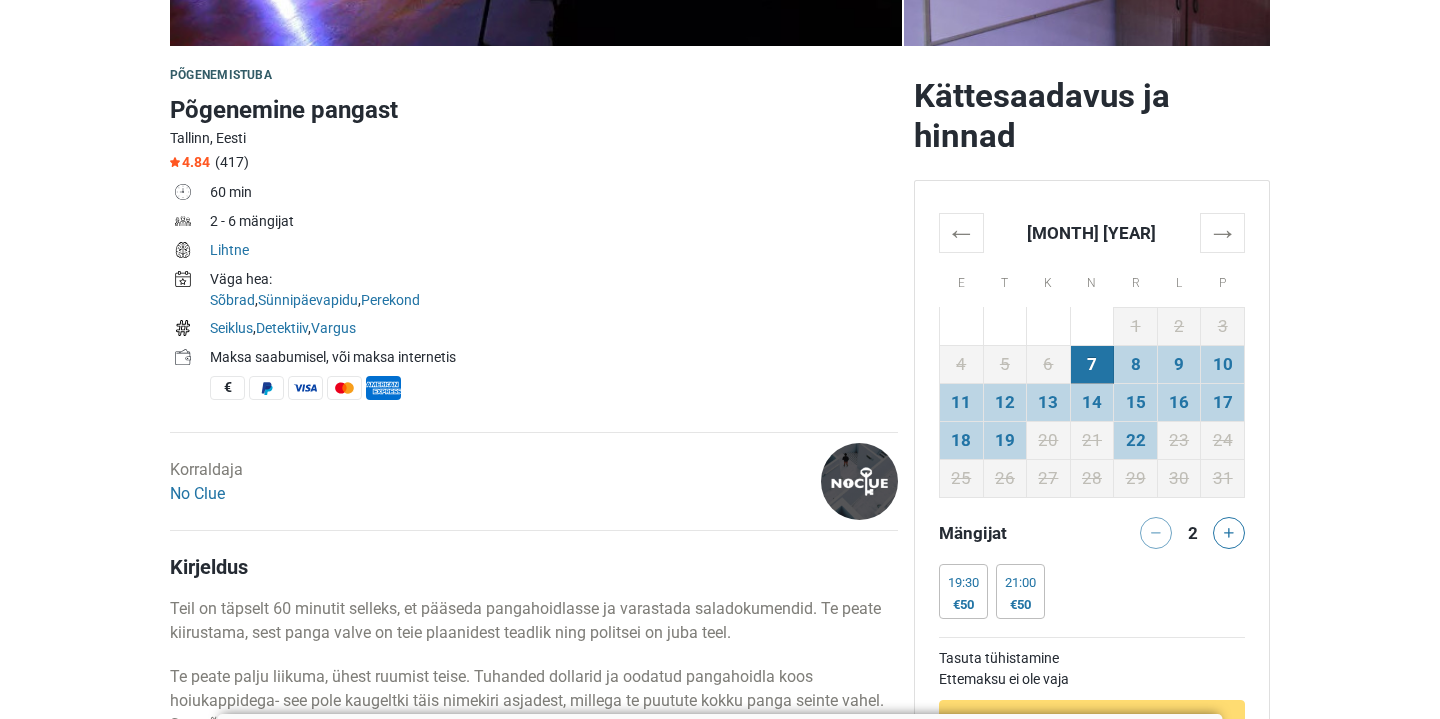 click on "7" at bounding box center (1092, 364) 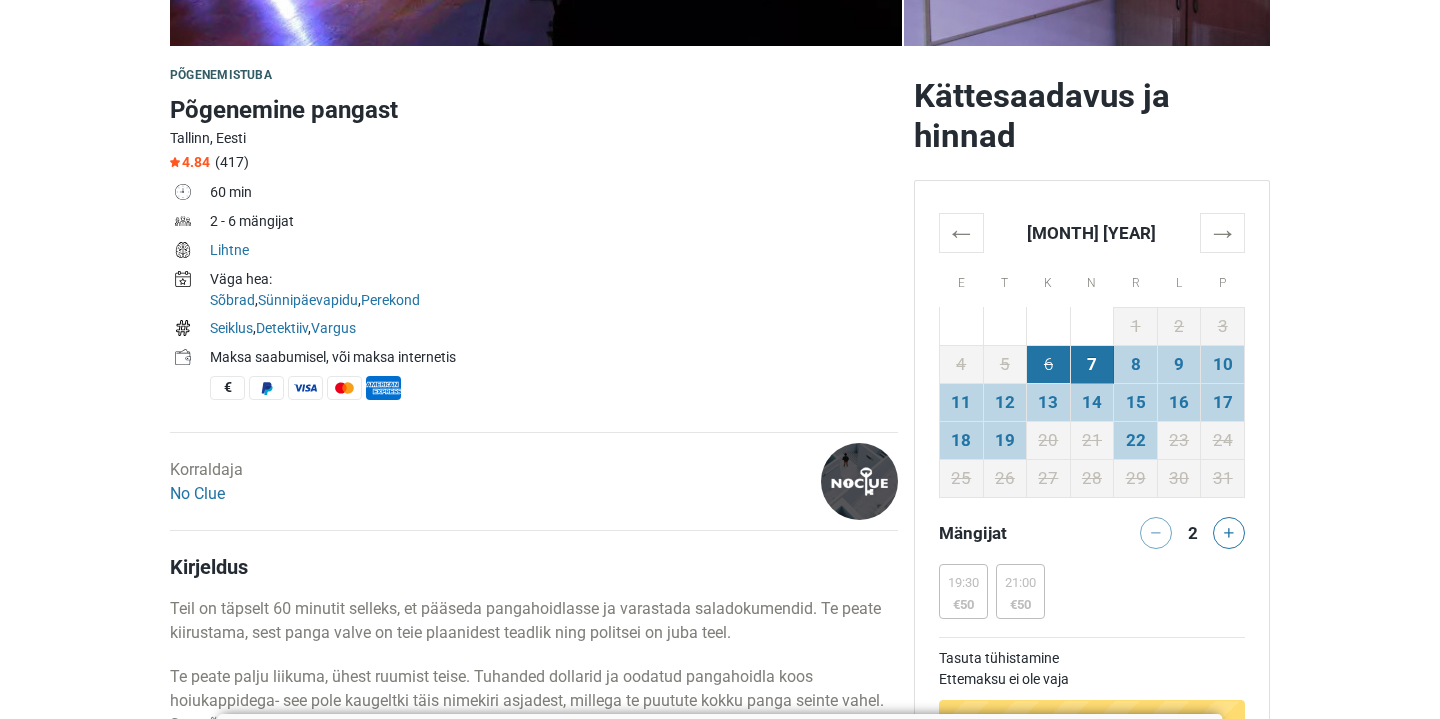 click on "6" at bounding box center [1049, 364] 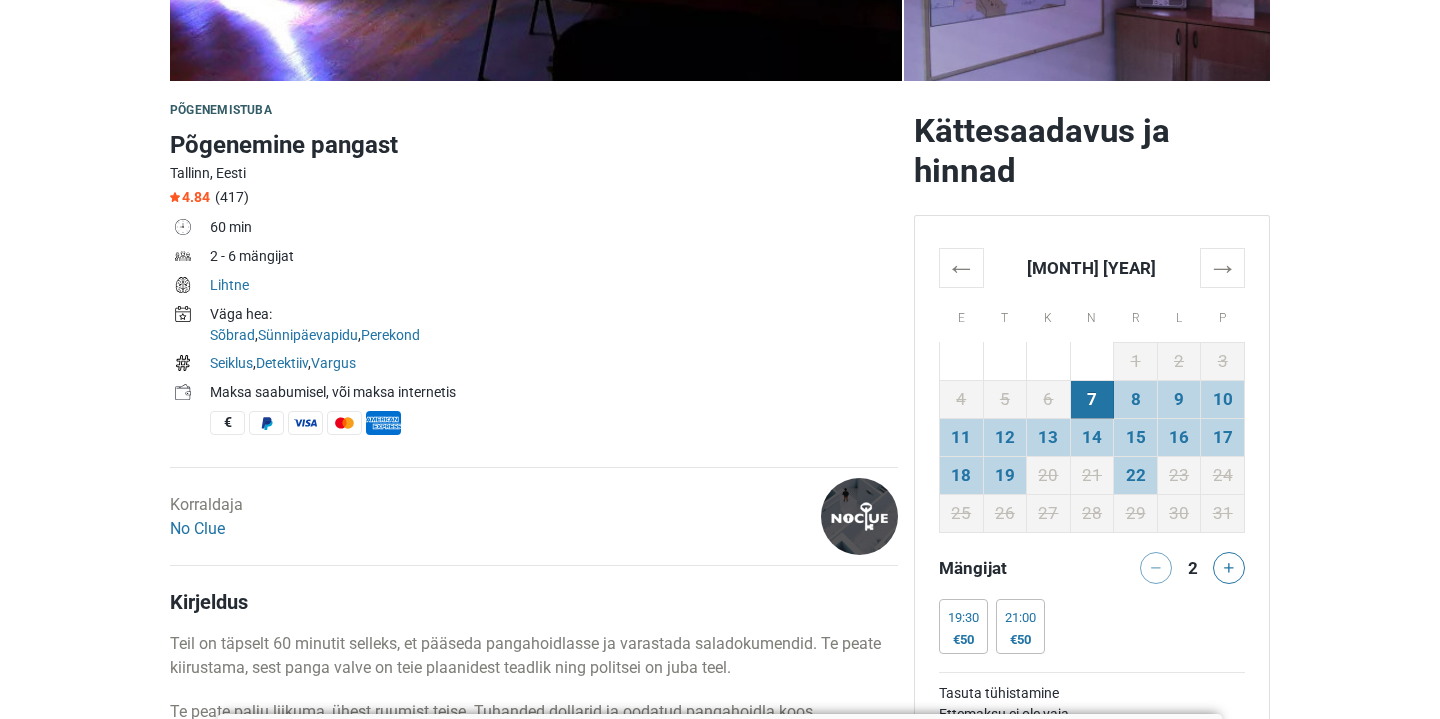 scroll, scrollTop: 568, scrollLeft: 0, axis: vertical 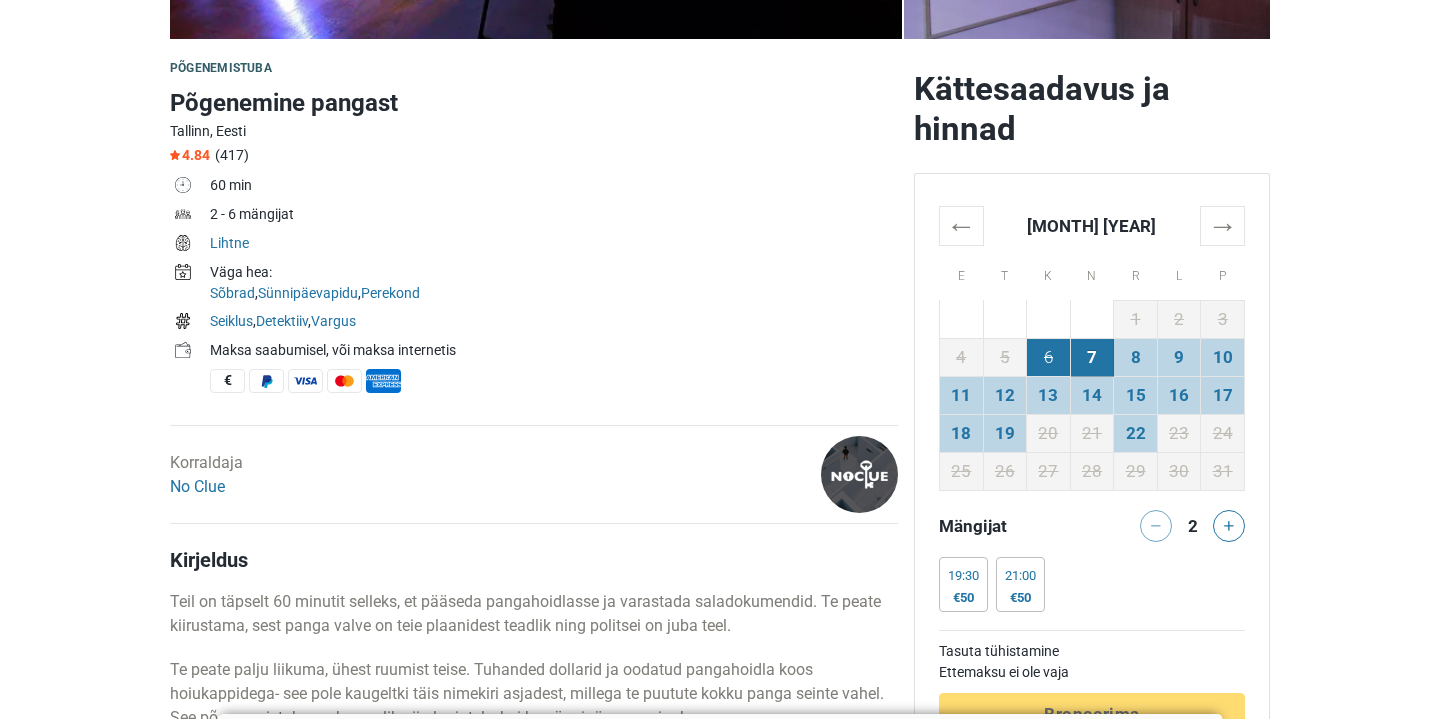 click on "6" at bounding box center [1049, 357] 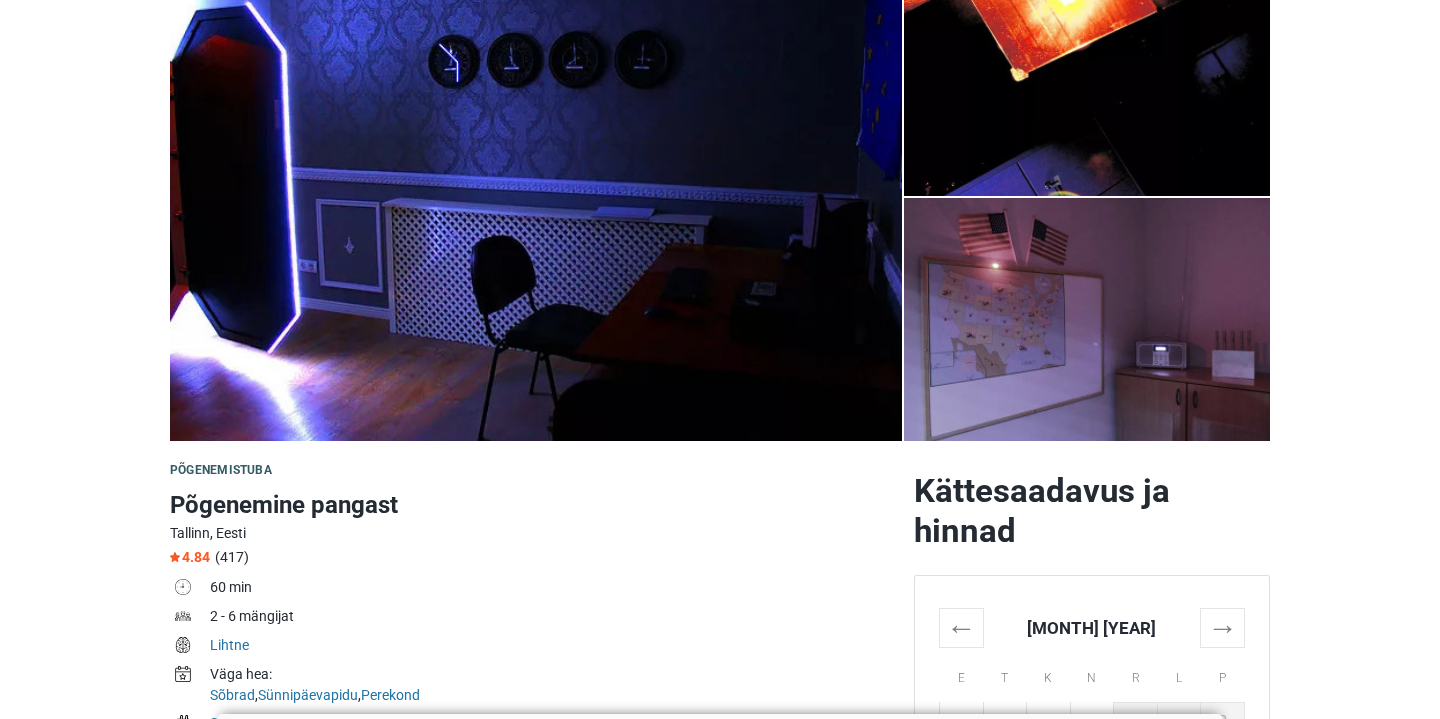 scroll, scrollTop: 0, scrollLeft: 0, axis: both 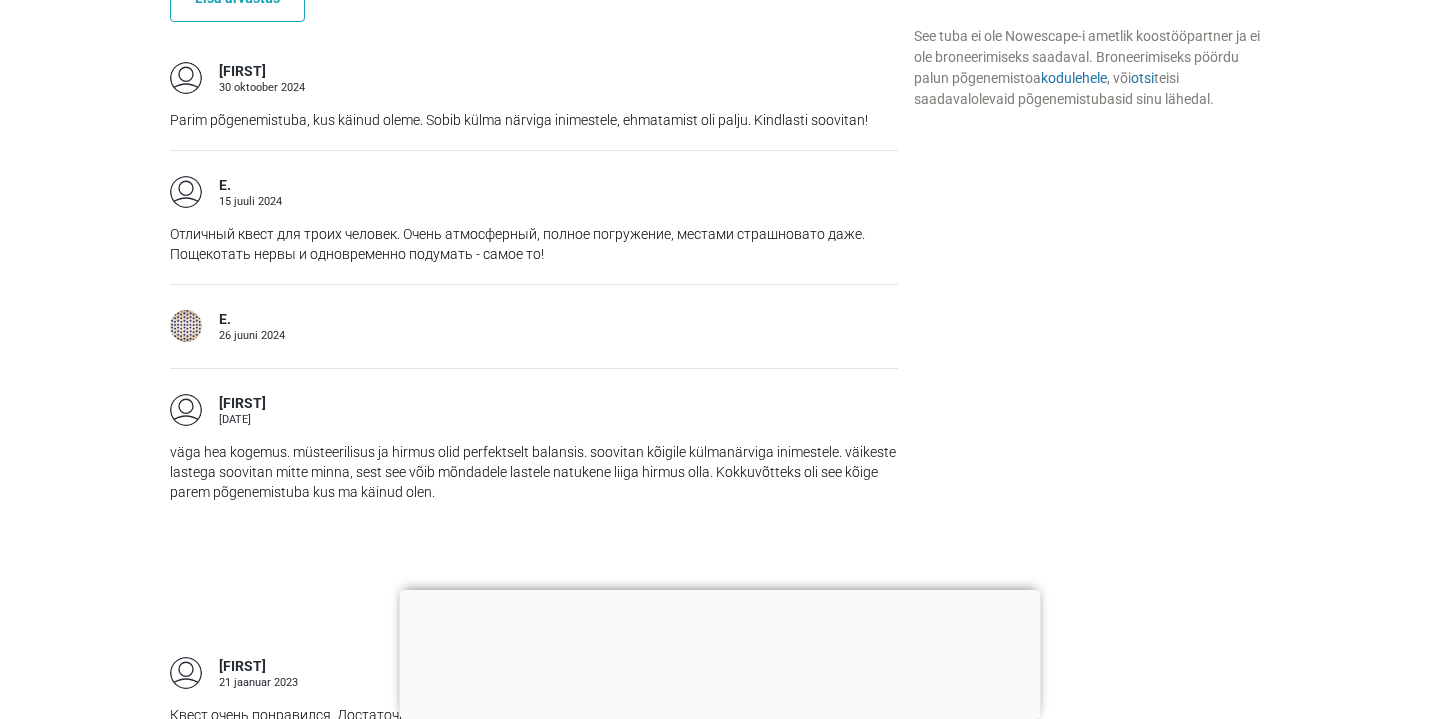 click at bounding box center [720, 590] 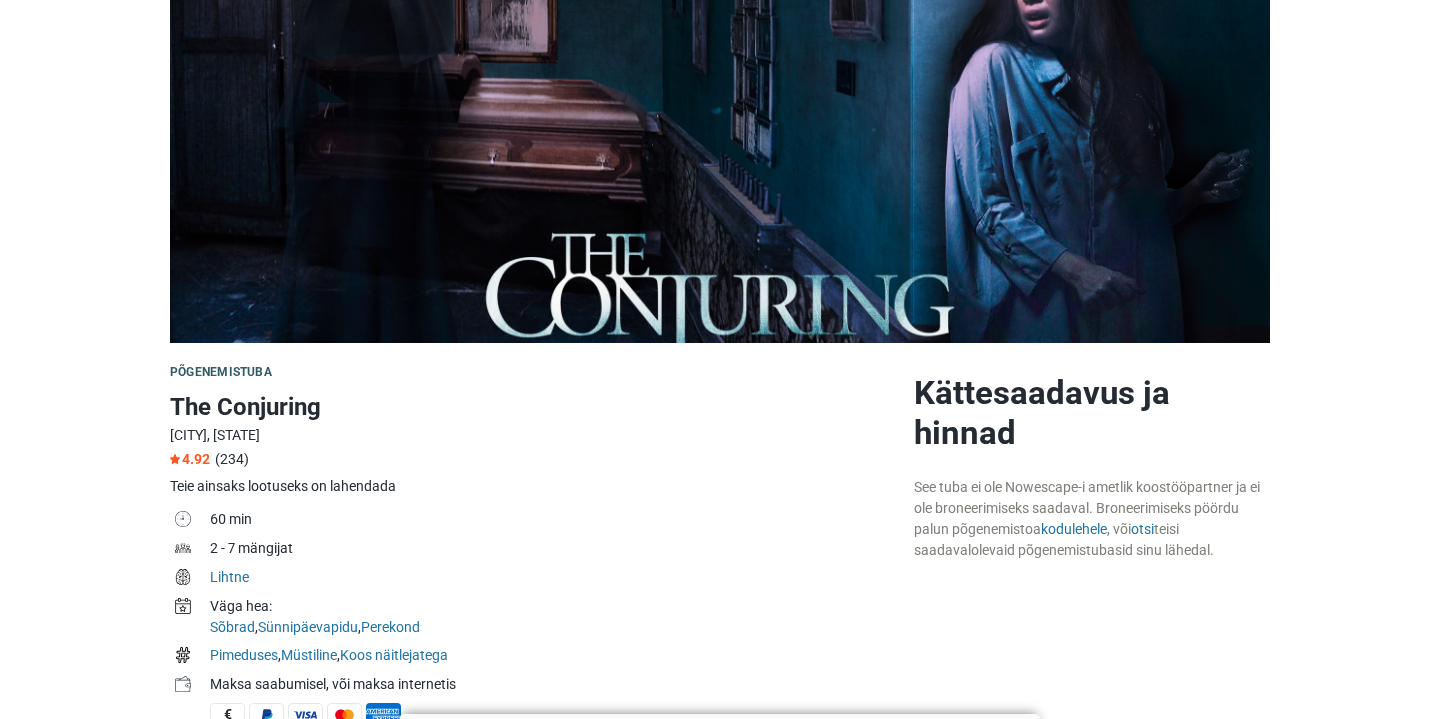 scroll, scrollTop: 98, scrollLeft: 0, axis: vertical 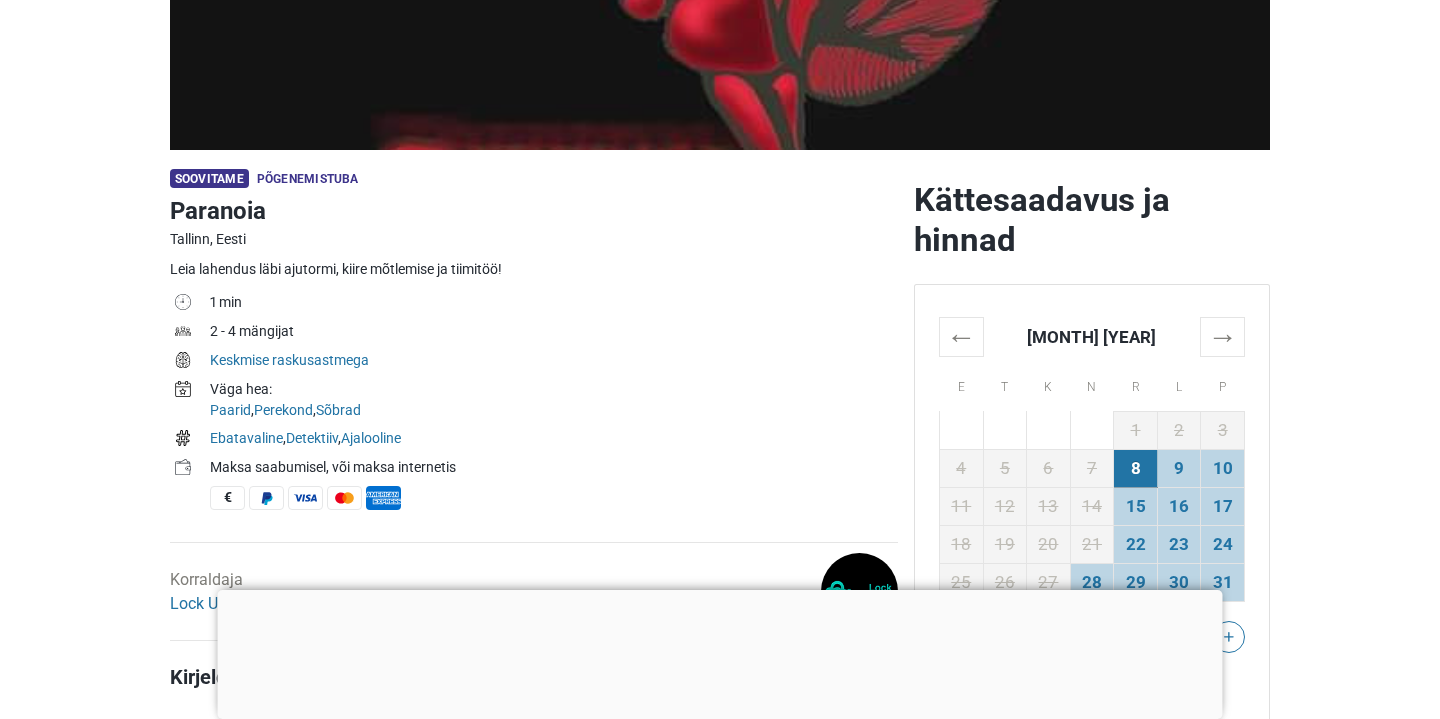 click at bounding box center (720, 590) 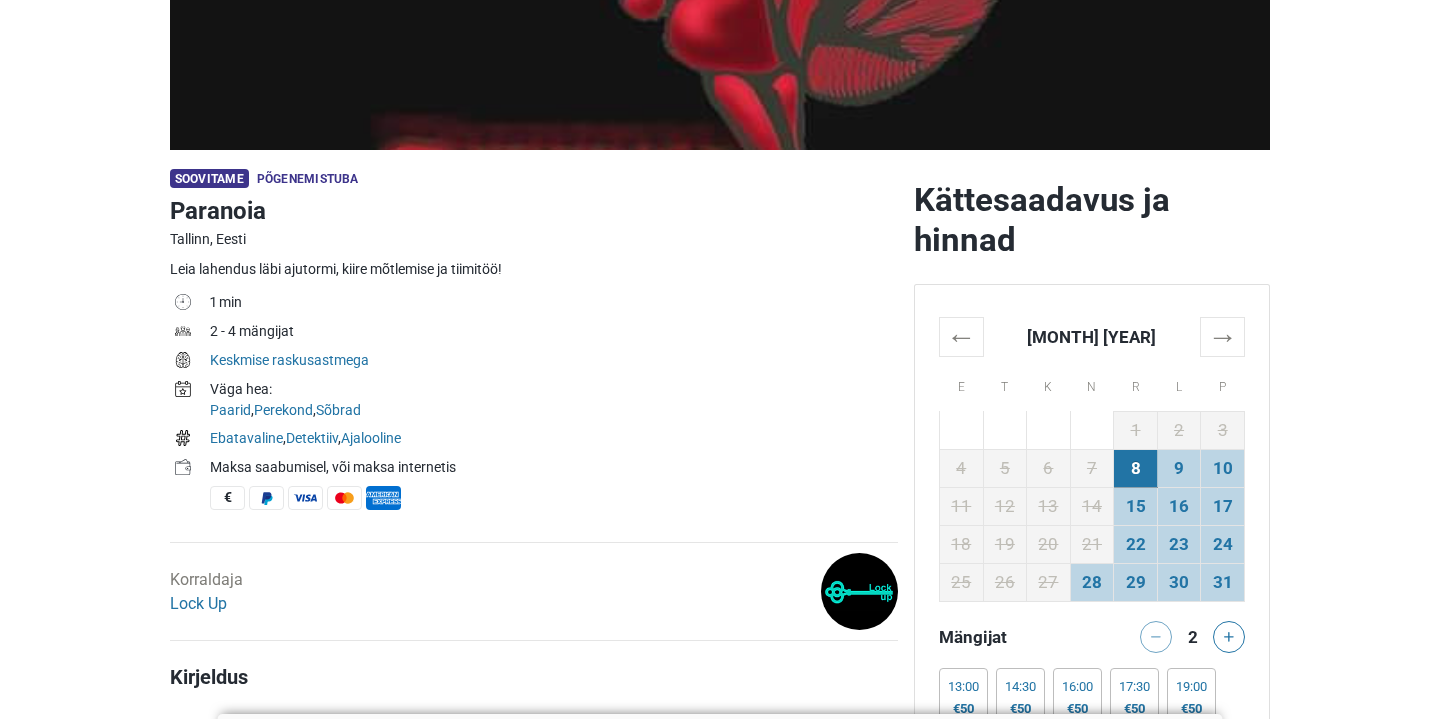 scroll, scrollTop: 523, scrollLeft: 0, axis: vertical 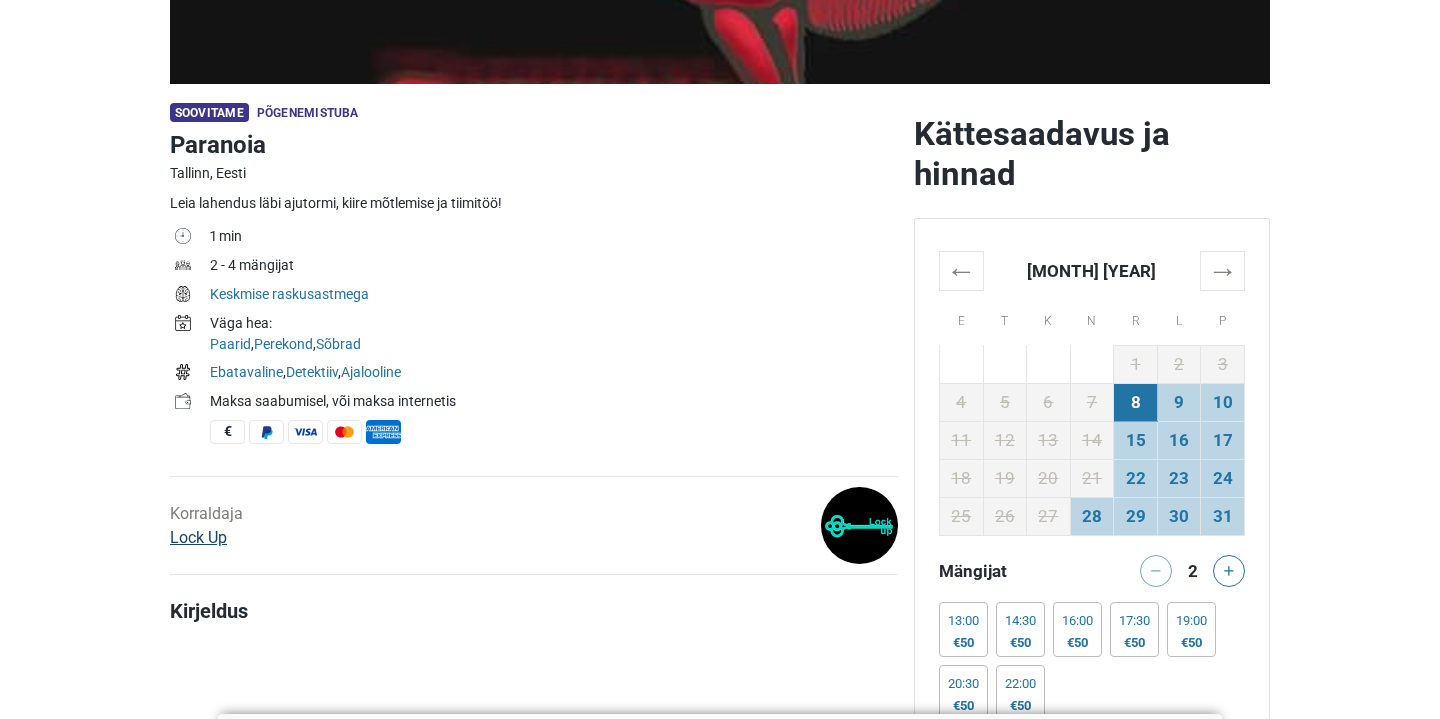click on "Lock Up" at bounding box center (198, 537) 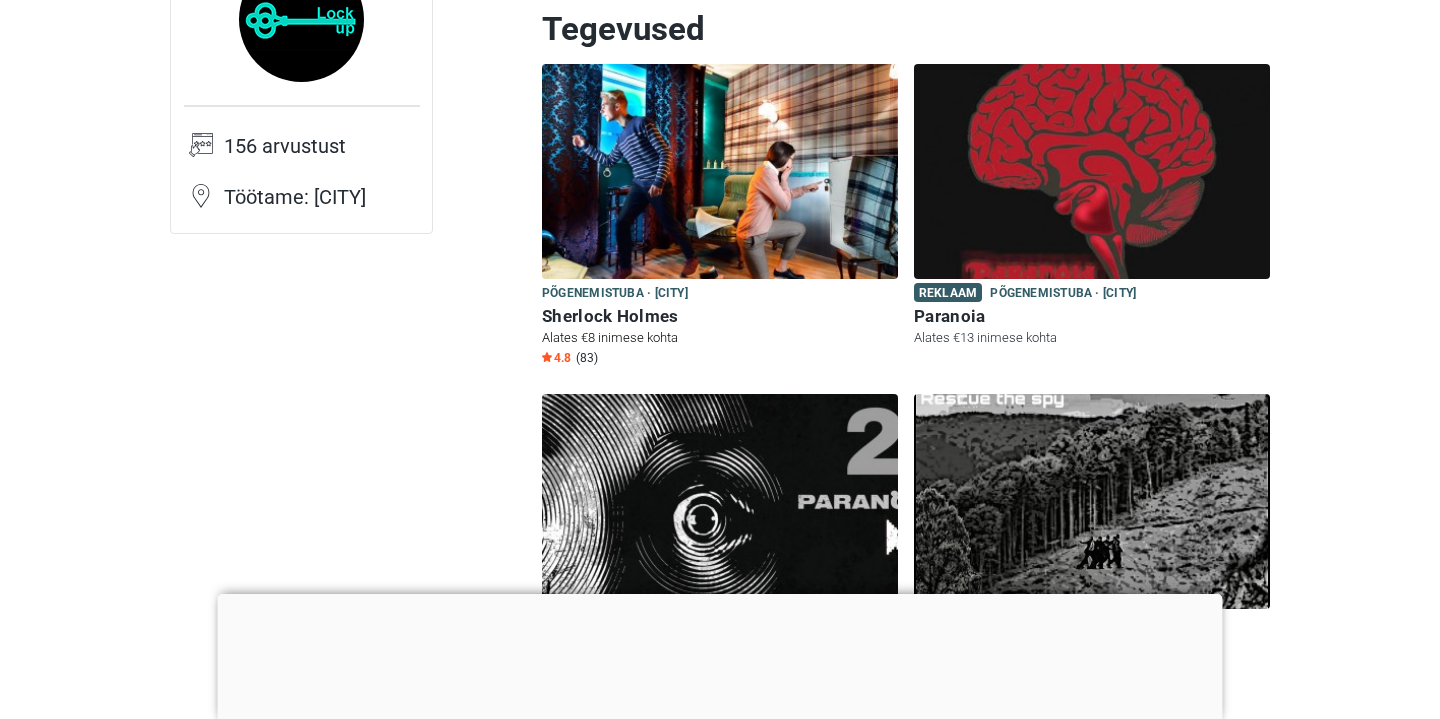 scroll, scrollTop: 223, scrollLeft: 0, axis: vertical 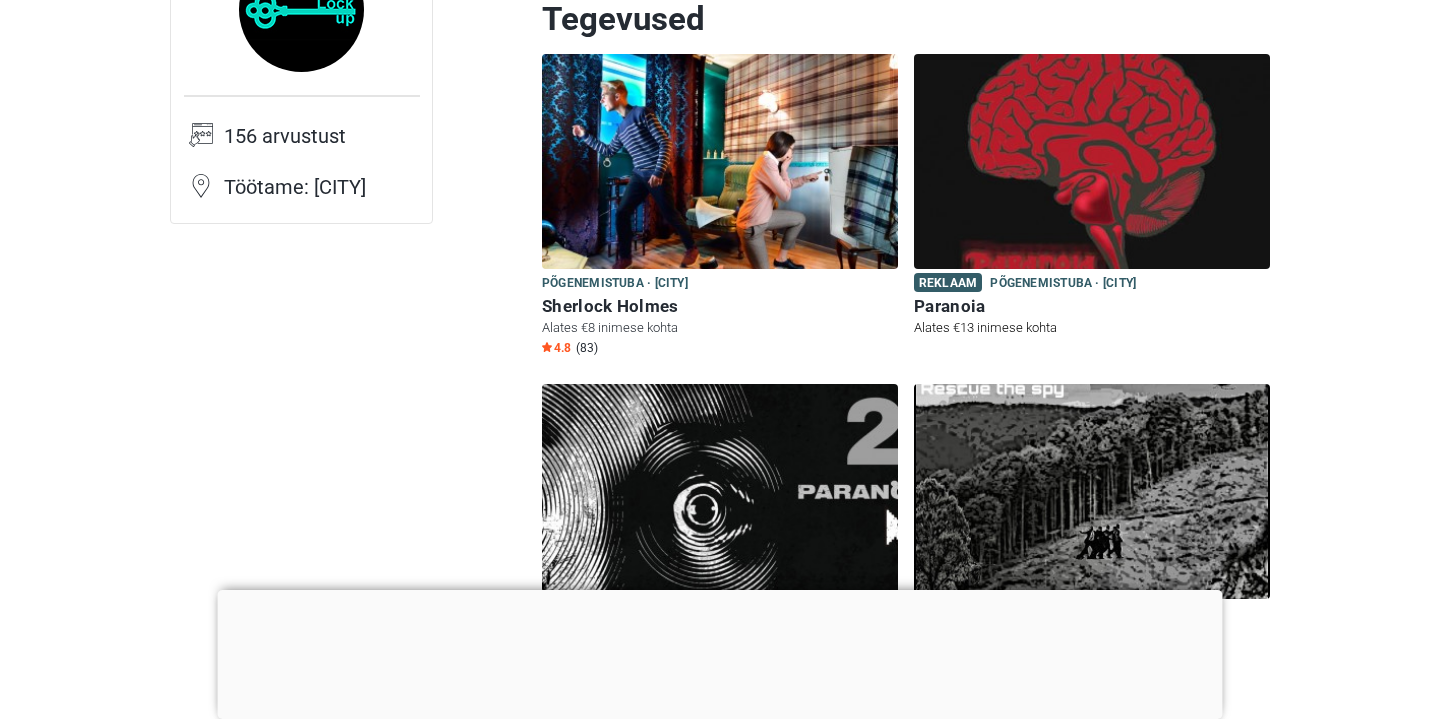 click on "Reklaam" at bounding box center (948, 282) 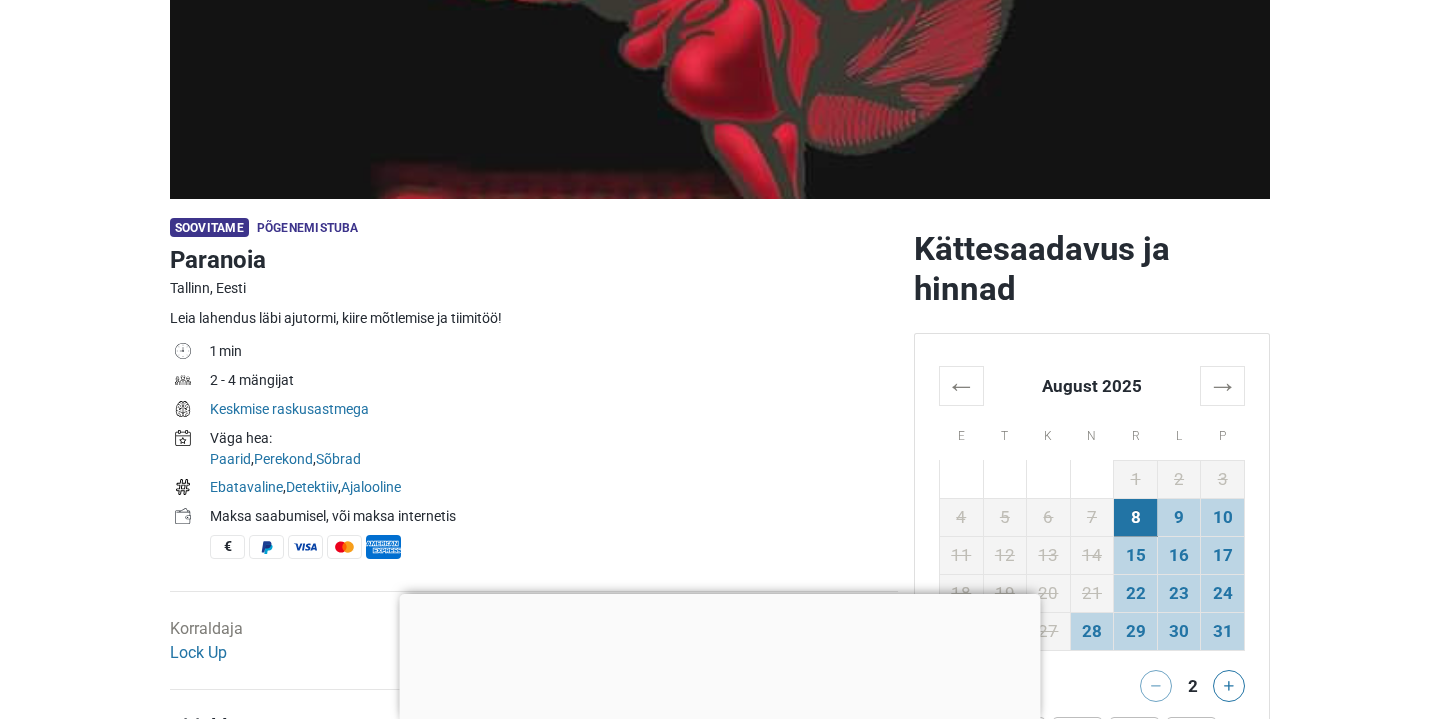 scroll, scrollTop: 427, scrollLeft: 0, axis: vertical 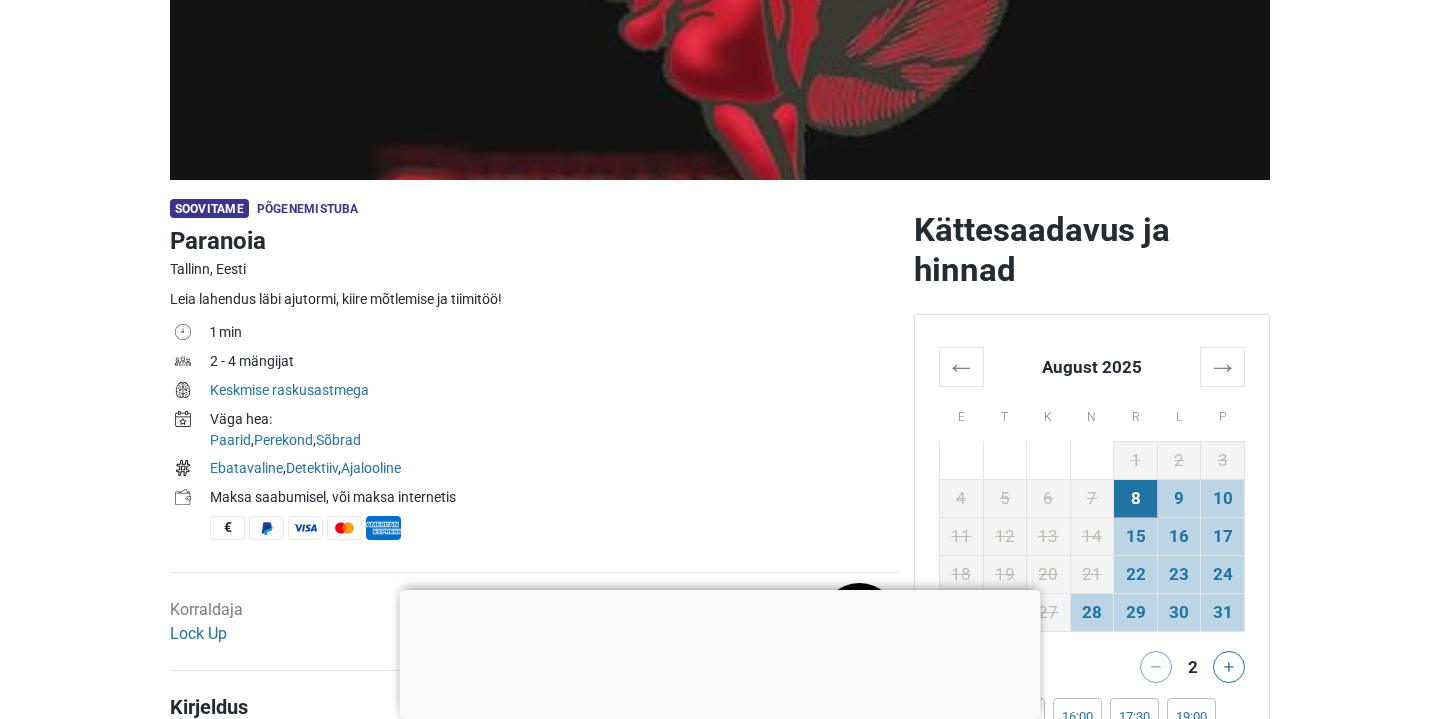 click at bounding box center (720, 590) 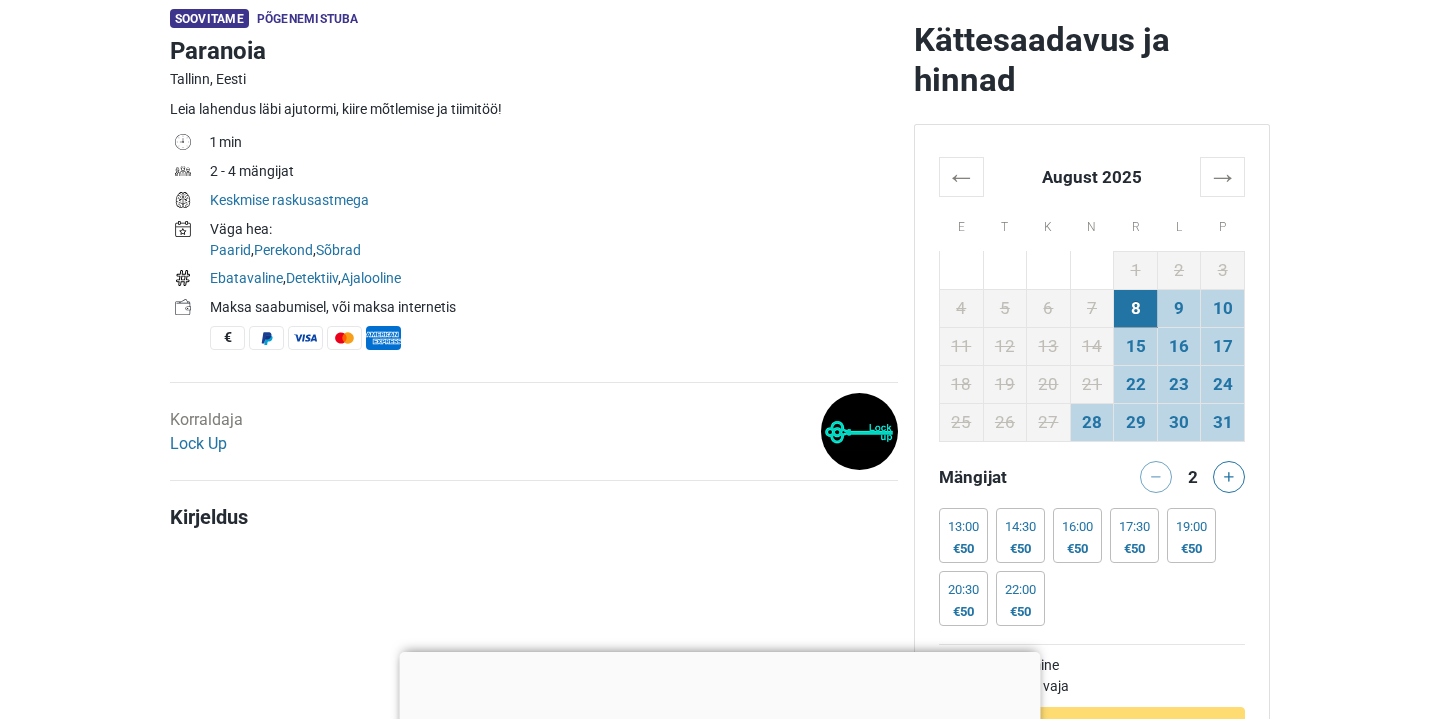 scroll, scrollTop: 616, scrollLeft: 0, axis: vertical 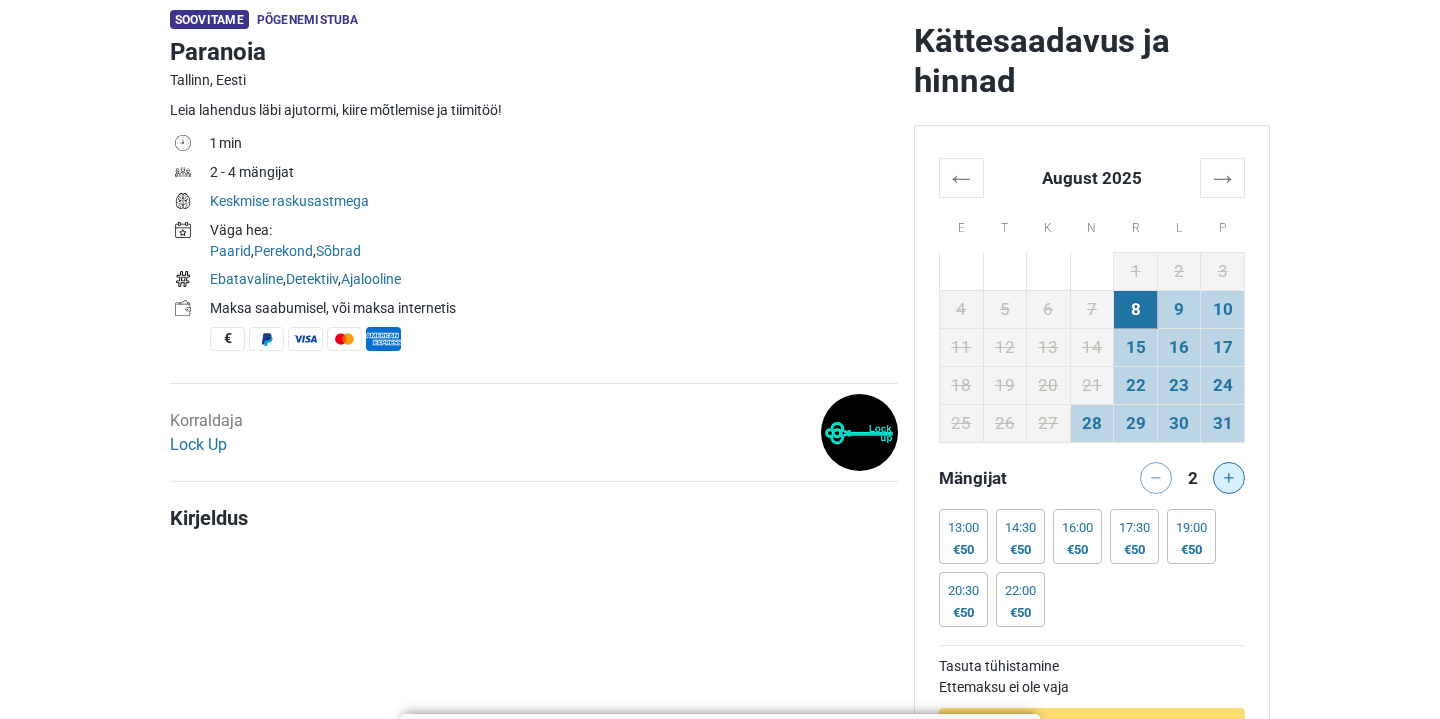 click at bounding box center (1229, 478) 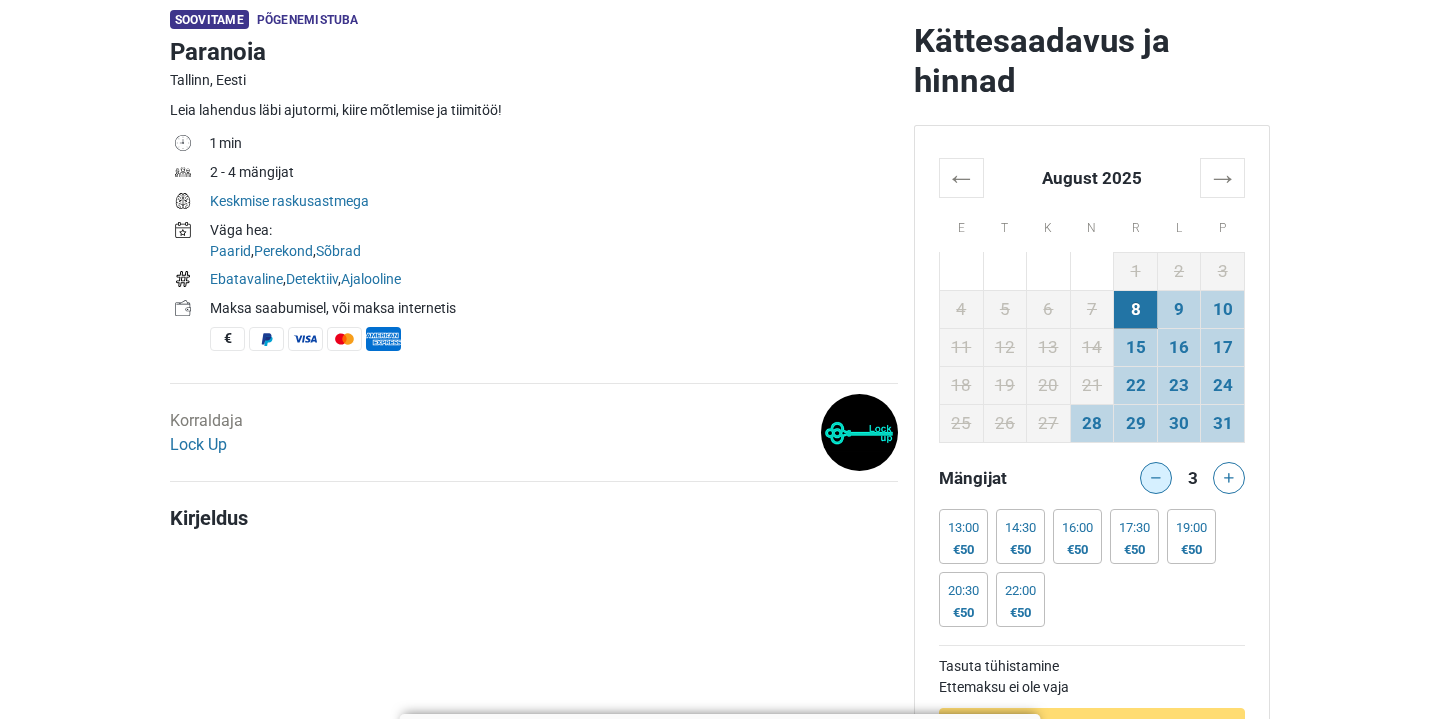 click at bounding box center (1156, 478) 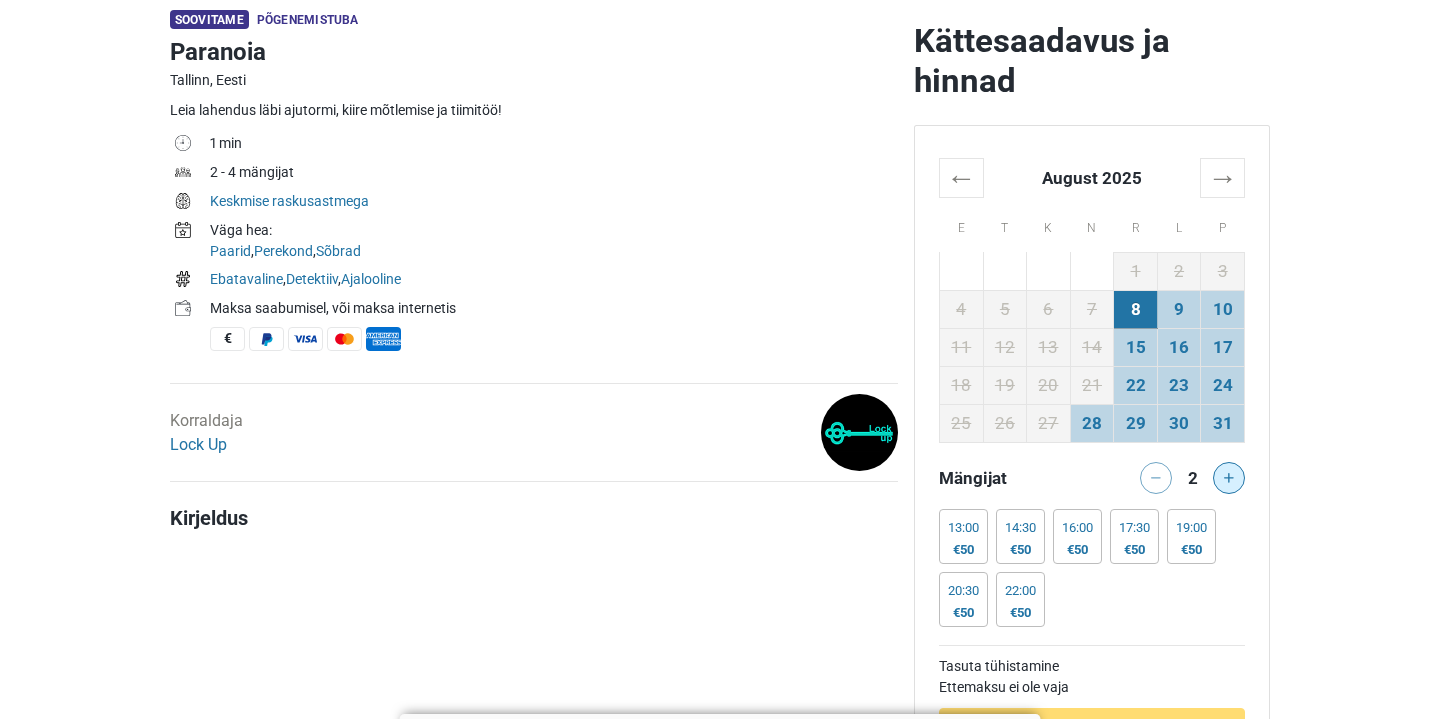 click 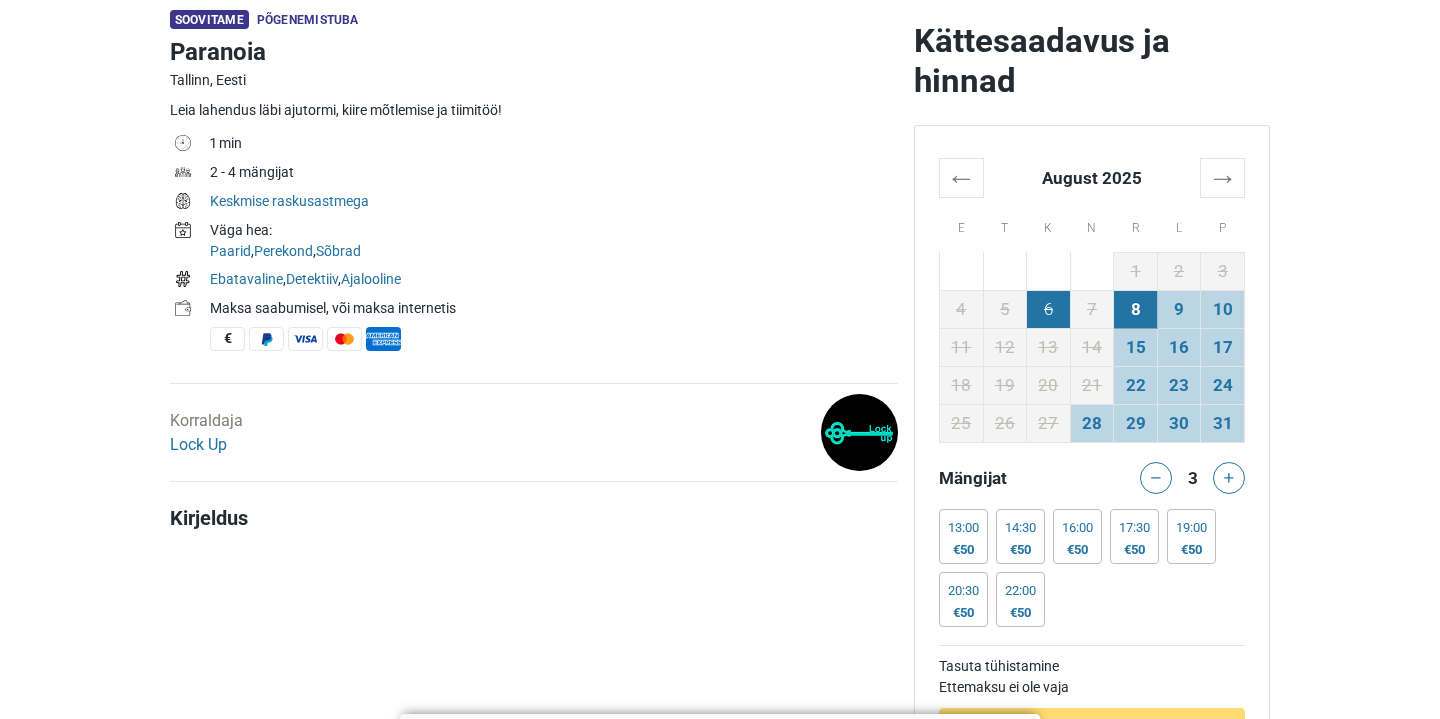 click on "6" at bounding box center (1049, 309) 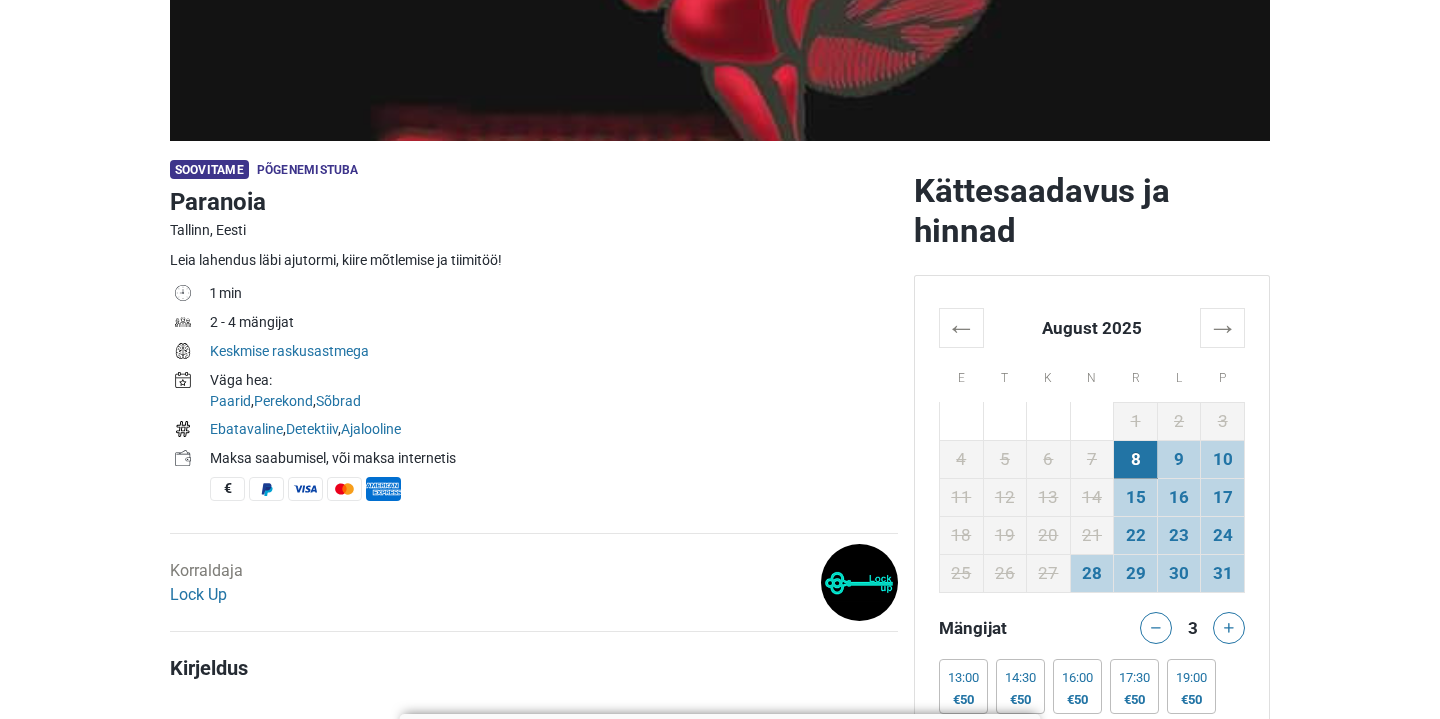 scroll, scrollTop: 200, scrollLeft: 0, axis: vertical 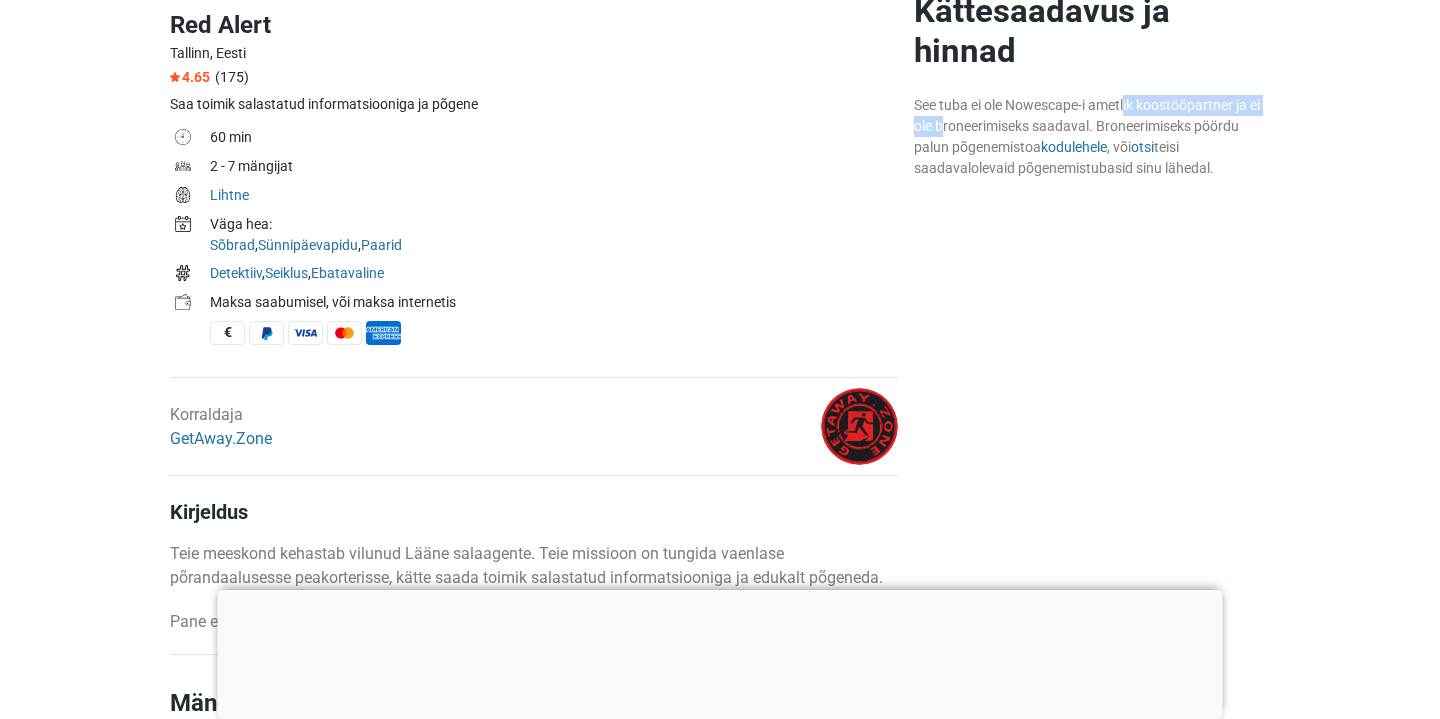 drag, startPoint x: 1093, startPoint y: 106, endPoint x: 1311, endPoint y: 113, distance: 218.11235 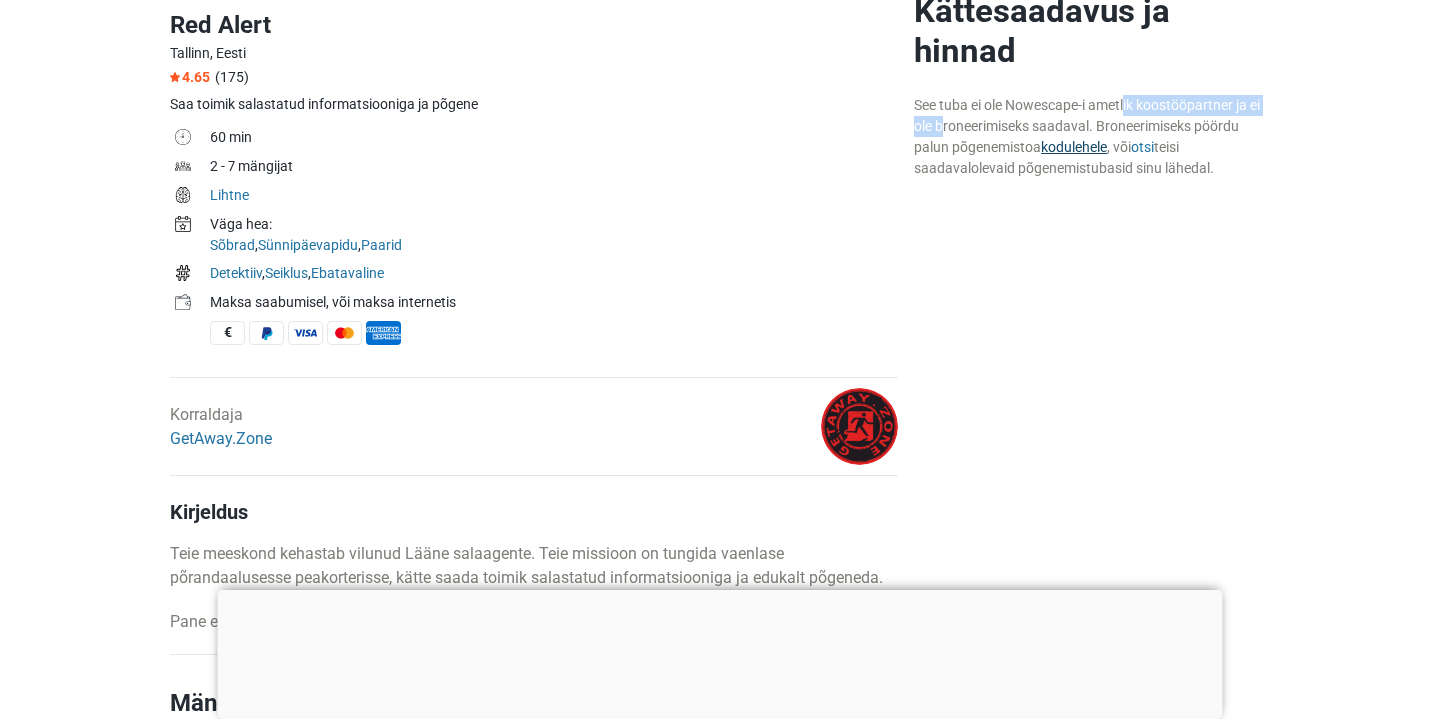 click on "kodulehele" at bounding box center (1074, 147) 